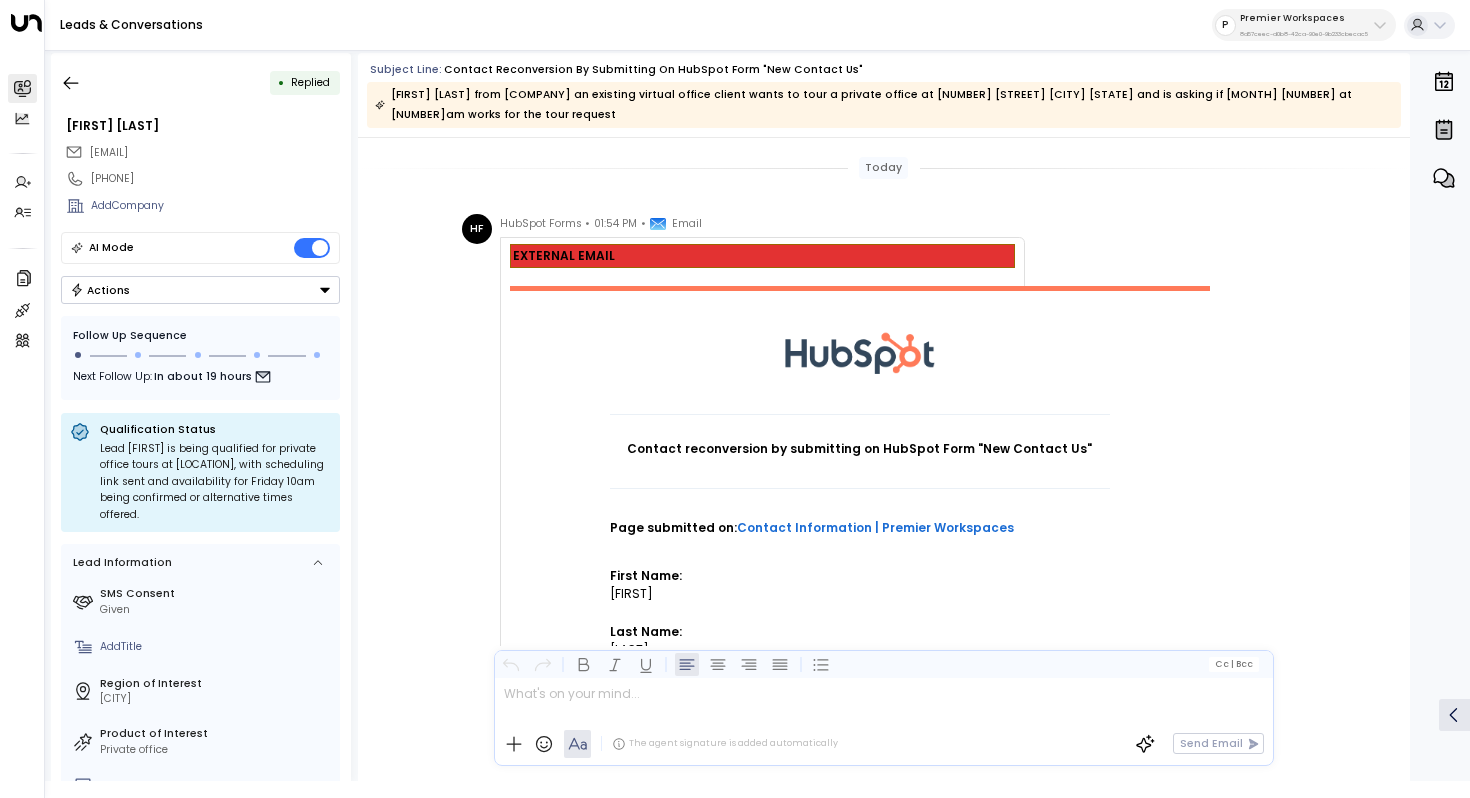 scroll, scrollTop: 0, scrollLeft: 0, axis: both 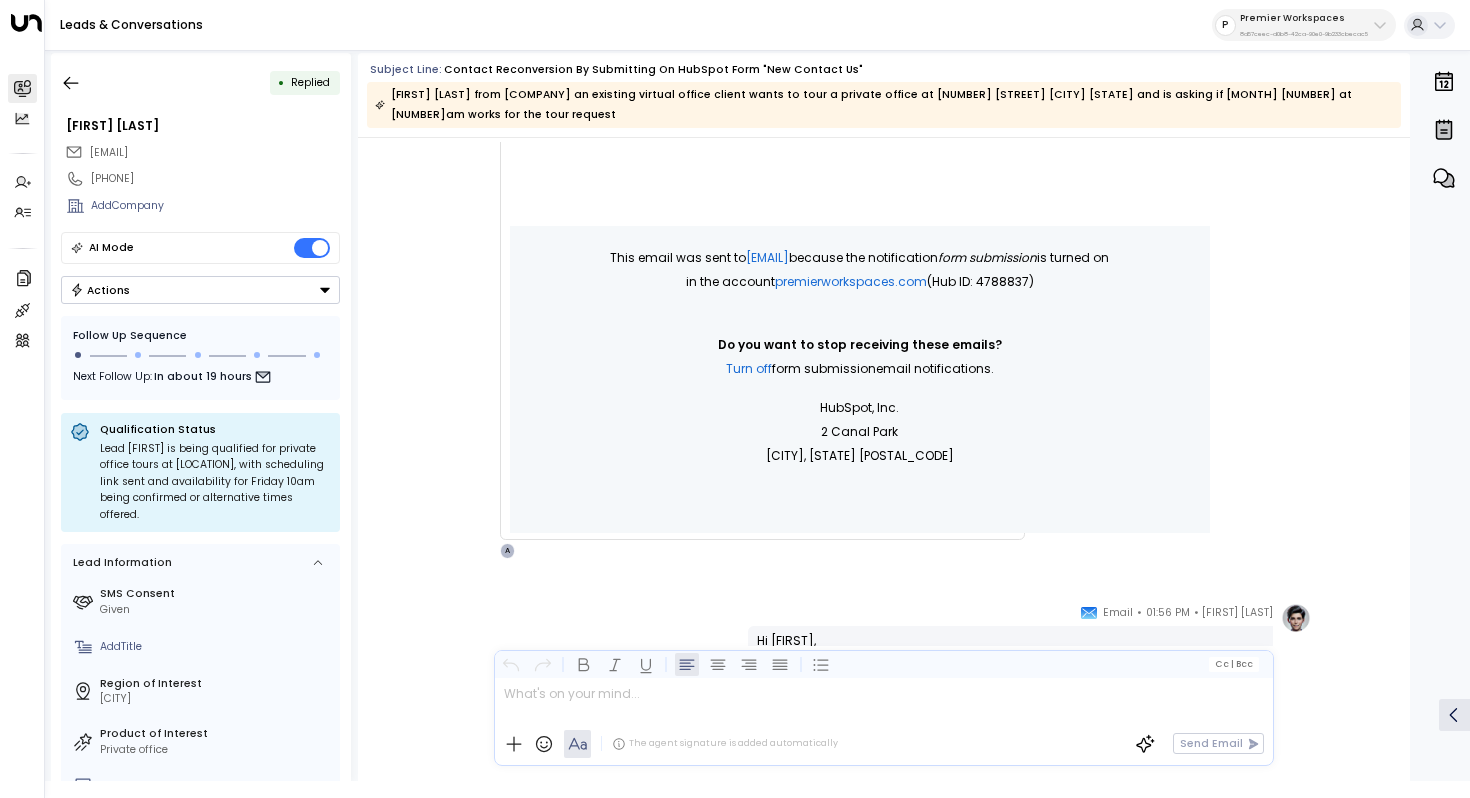 click on "Premier Workspaces" at bounding box center [1304, 18] 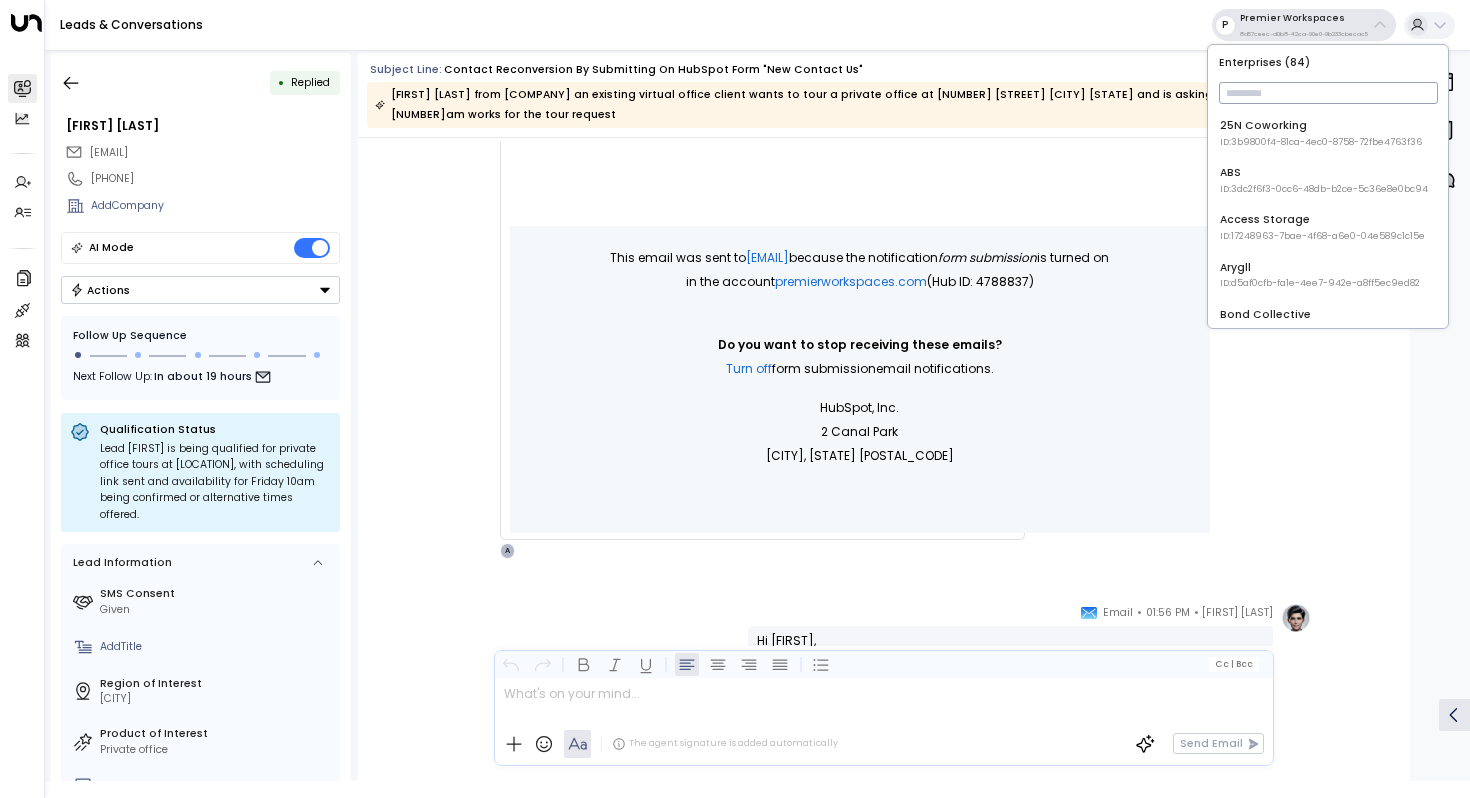 click at bounding box center (1328, 93) 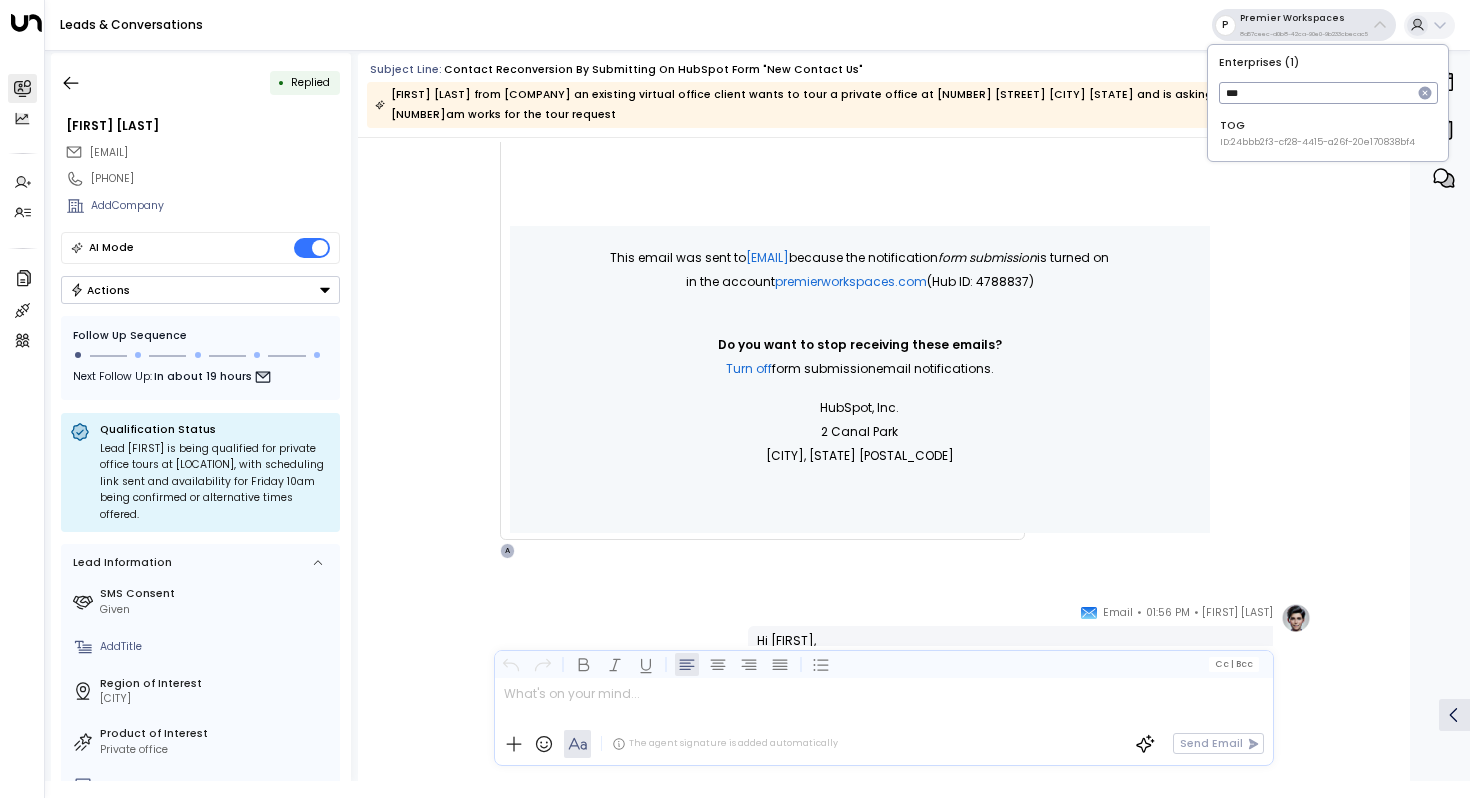 type on "***" 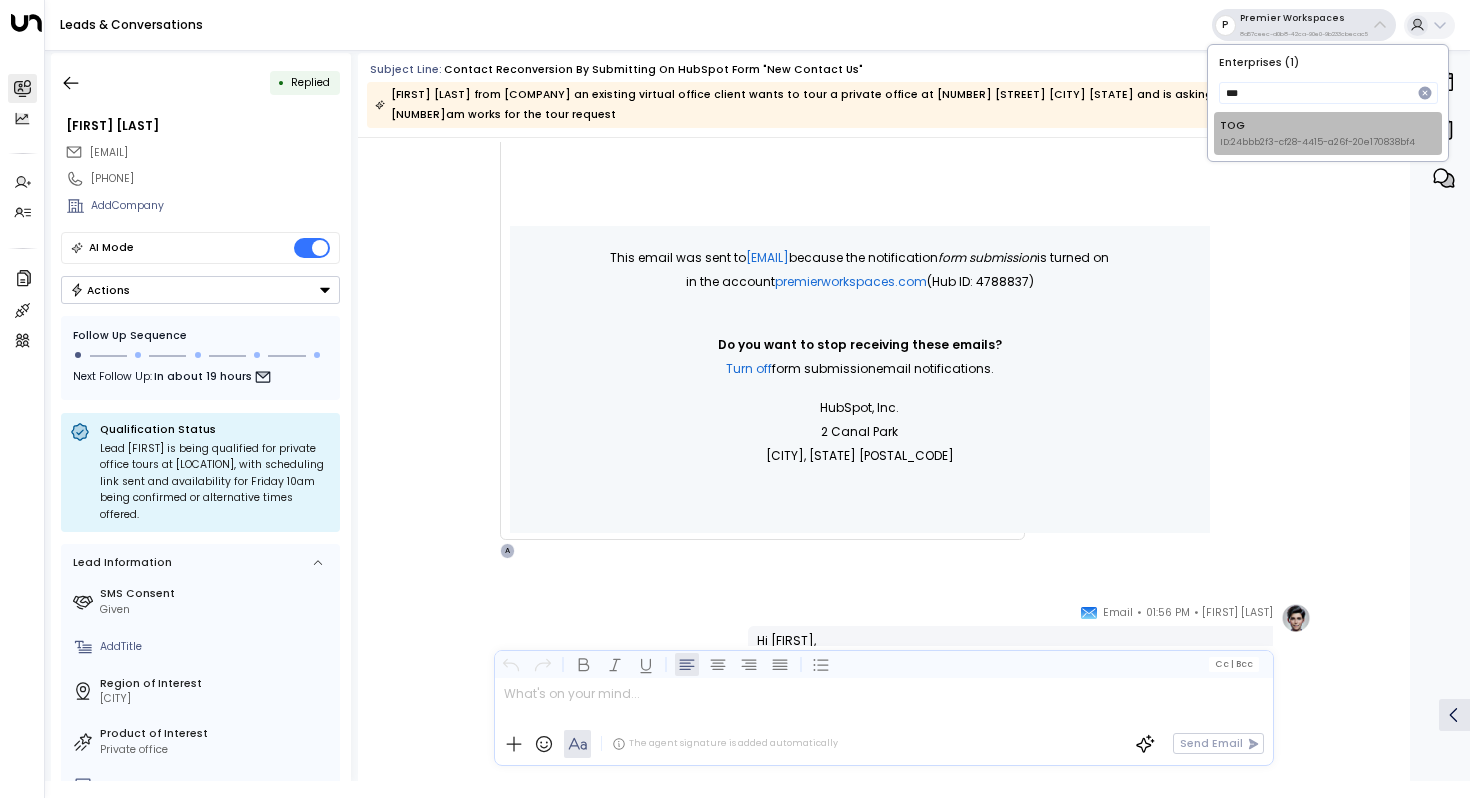 click on "TOG ID:  24bbb2f3-cf28-4415-a26f-20e170838bf4" at bounding box center (1317, 133) 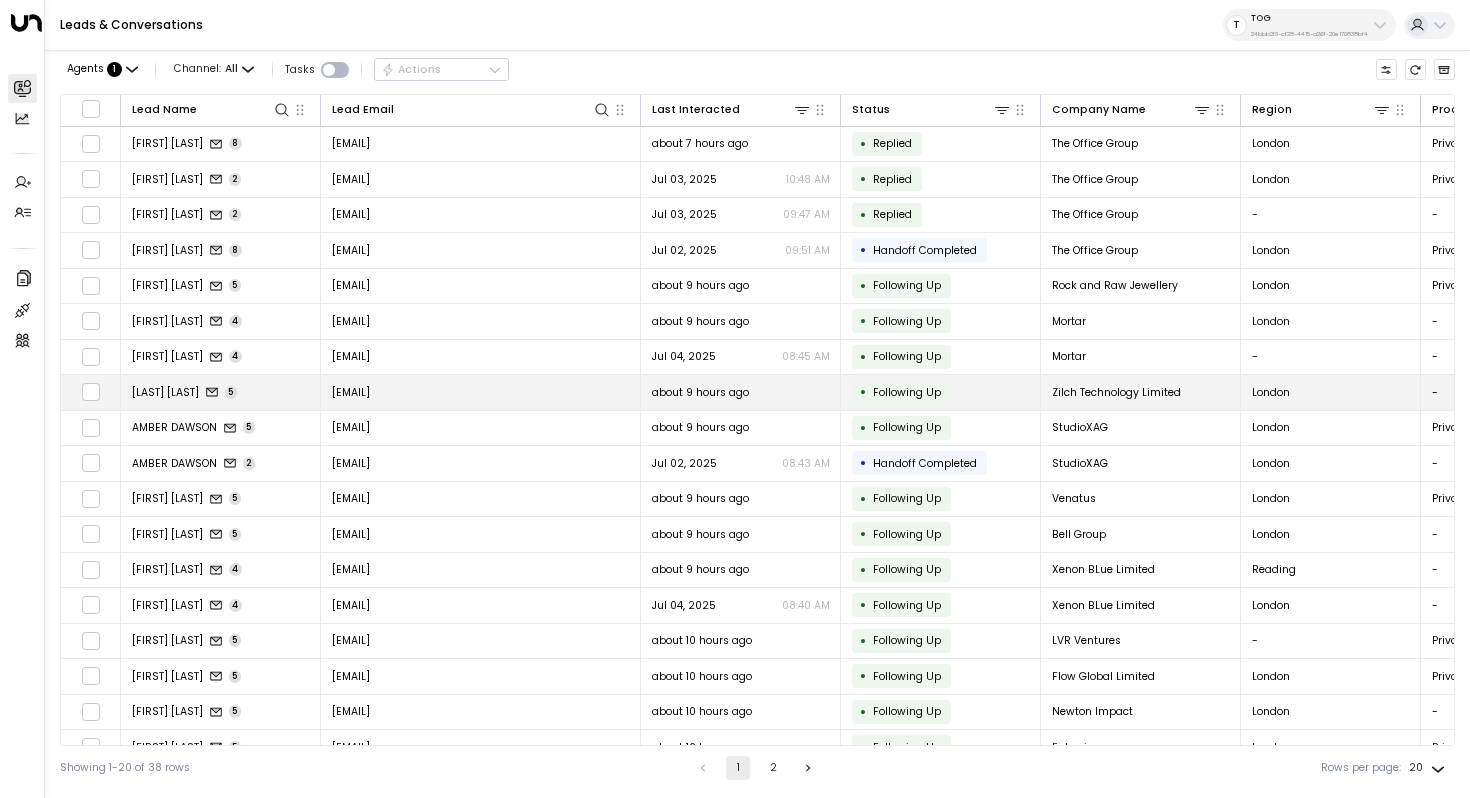 click on "[LAST] [LAST] 5" at bounding box center (221, 392) 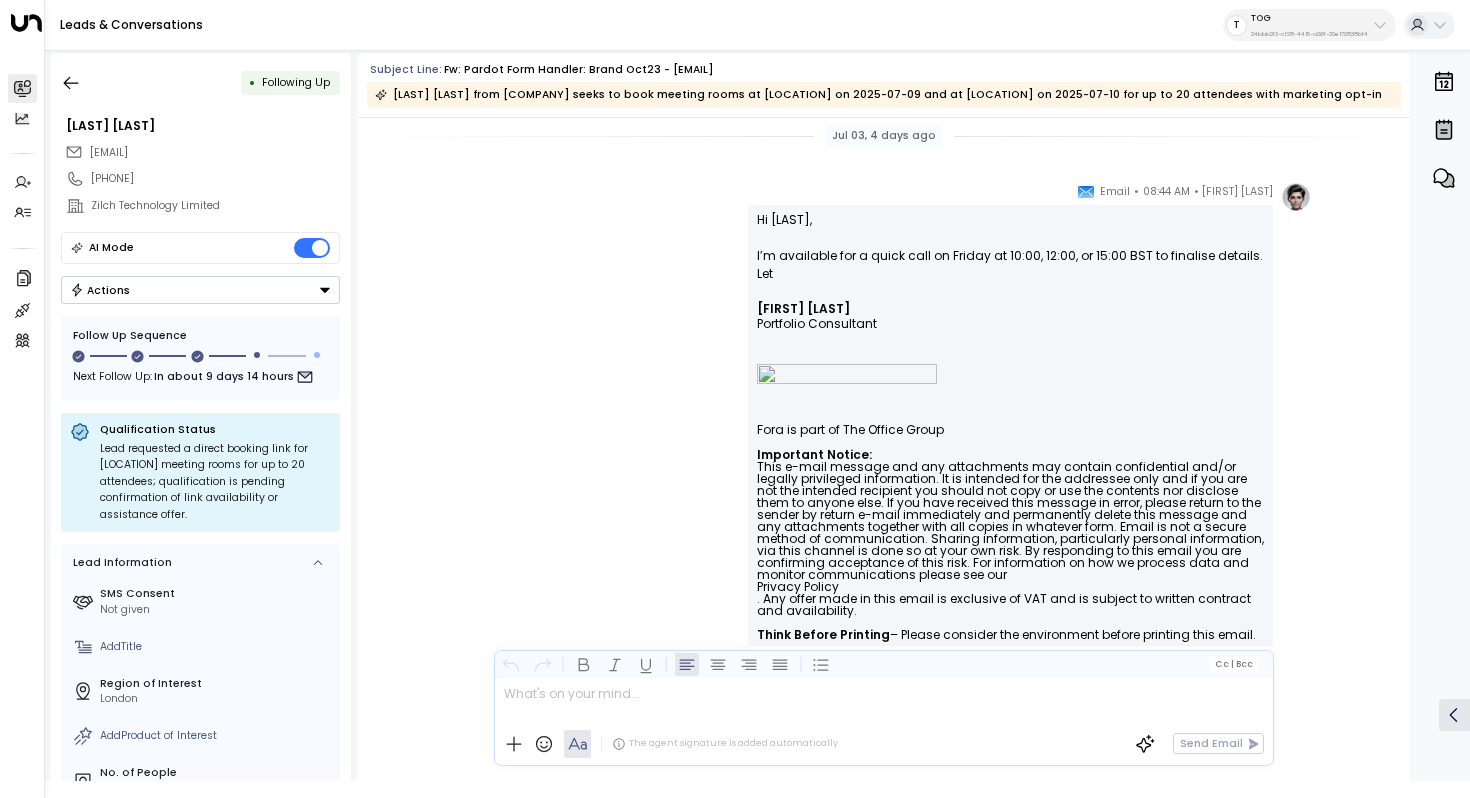 scroll, scrollTop: 4001, scrollLeft: 0, axis: vertical 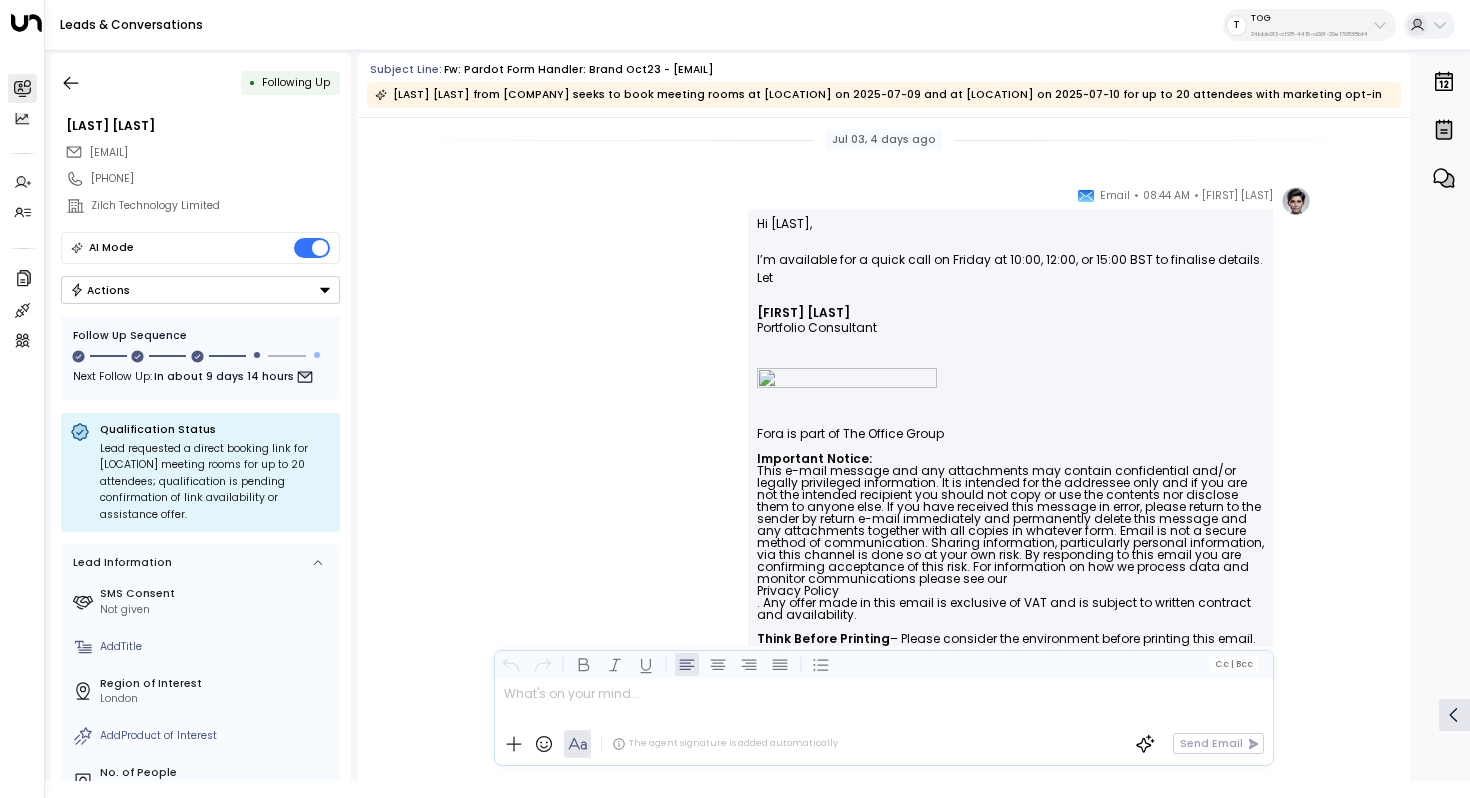 drag, startPoint x: 920, startPoint y: 298, endPoint x: 934, endPoint y: 321, distance: 26.925823 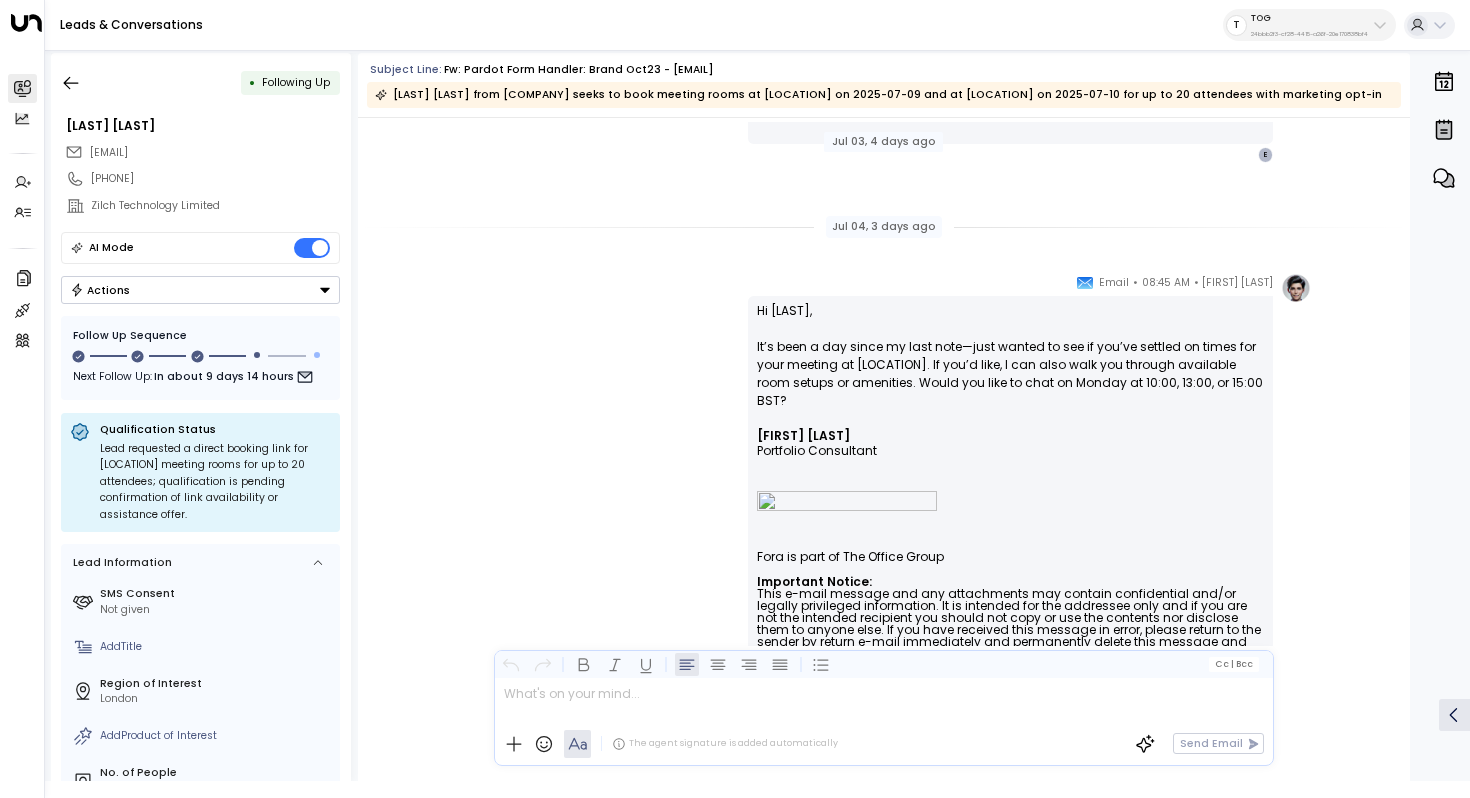 scroll, scrollTop: 4550, scrollLeft: 0, axis: vertical 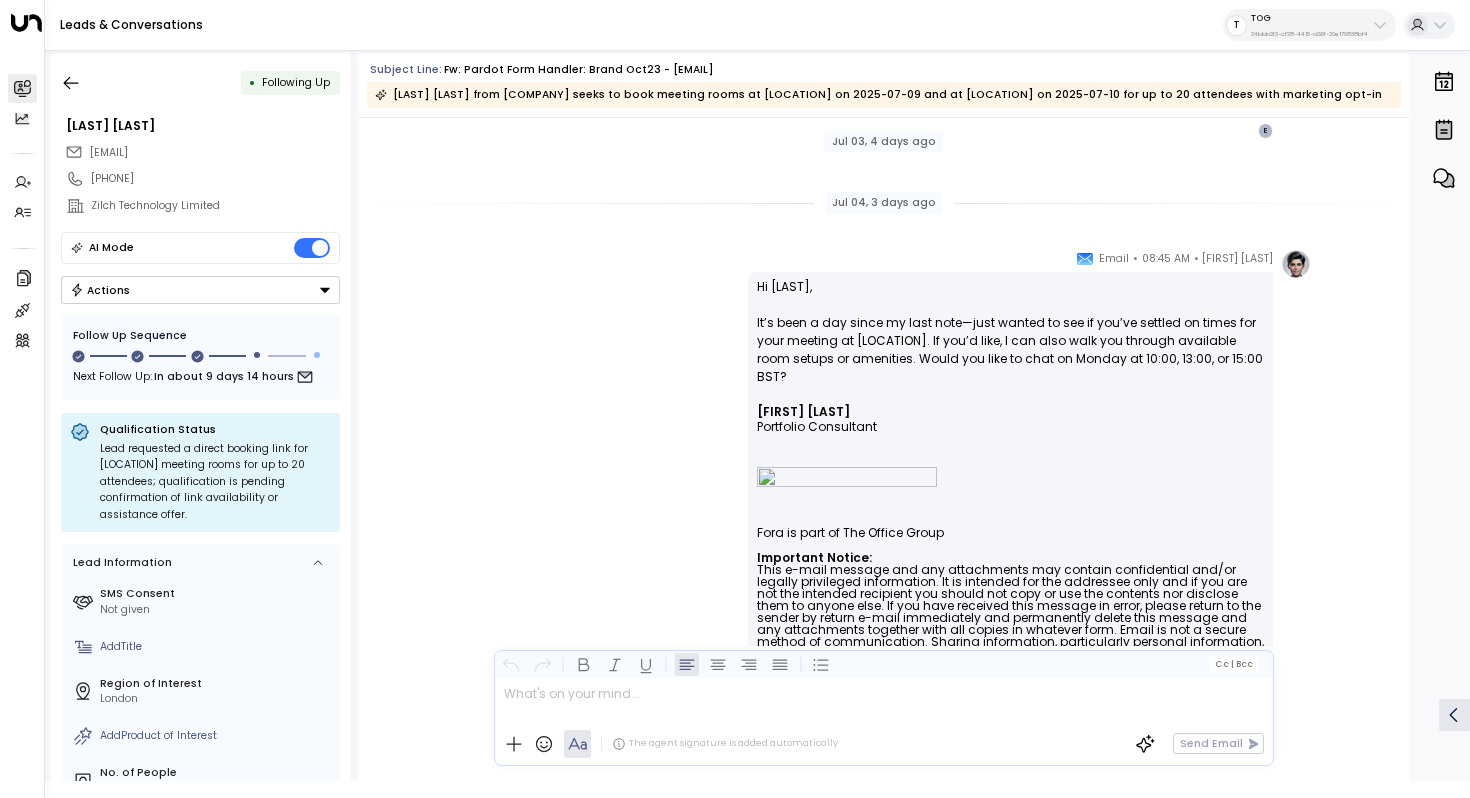 click on "Hi [LAST], It’s been a day since my last note—just wanted to see if you’ve settled on times for your meeting at [LOCATION]. If you’d like, I can also walk you through available room setups or amenities. Would you like to chat on Monday at 10:00, 13:00, or 15:00 BST?" at bounding box center (1010, 341) 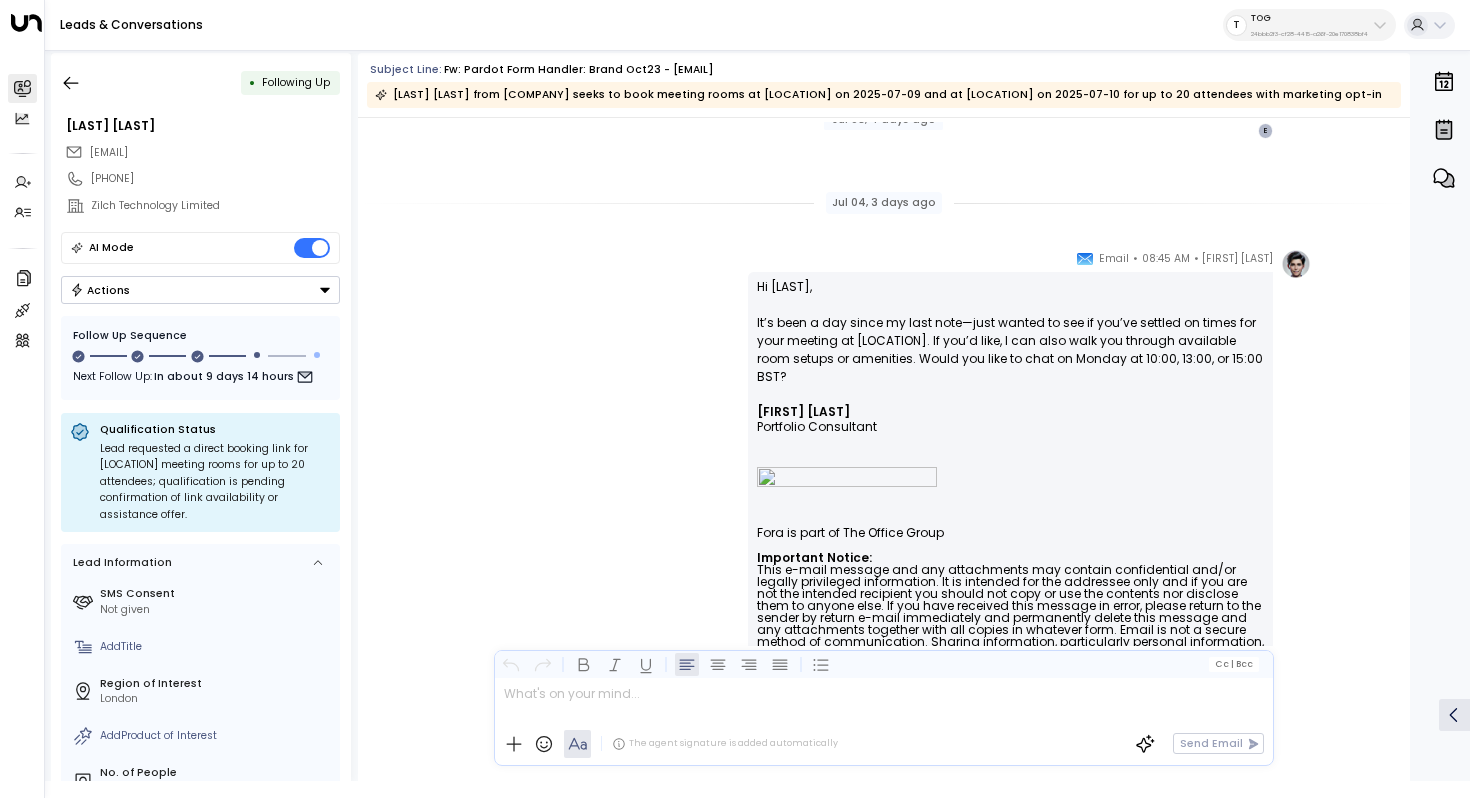 click on "Hi [LAST], It’s been a day since my last note—just wanted to see if you’ve settled on times for your meeting at [LOCATION]. If you’d like, I can also walk you through available room setups or amenities. Would you like to chat on Monday at 10:00, 13:00, or 15:00 BST?" at bounding box center (1010, 341) 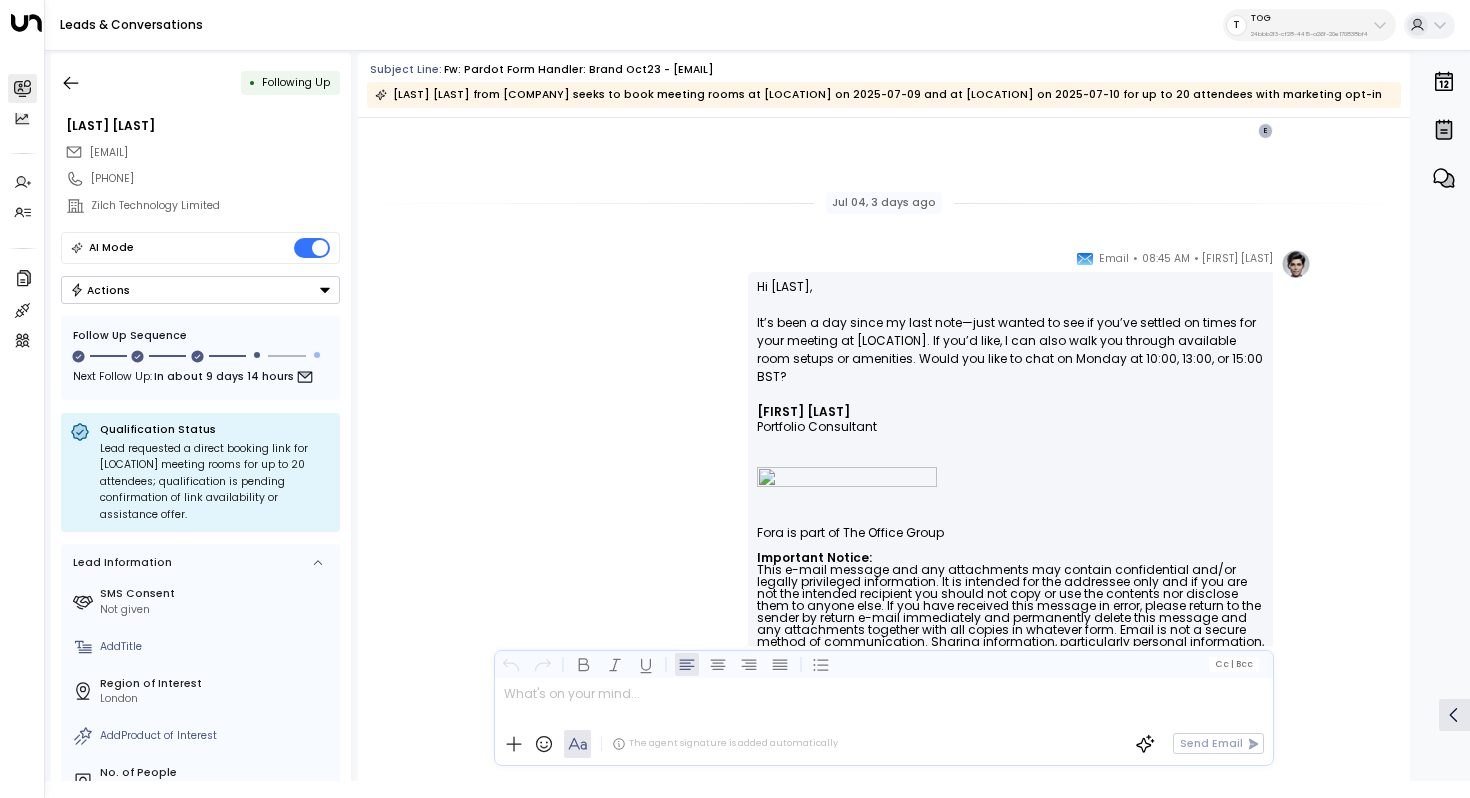 drag, startPoint x: 1049, startPoint y: 363, endPoint x: 1049, endPoint y: 375, distance: 12 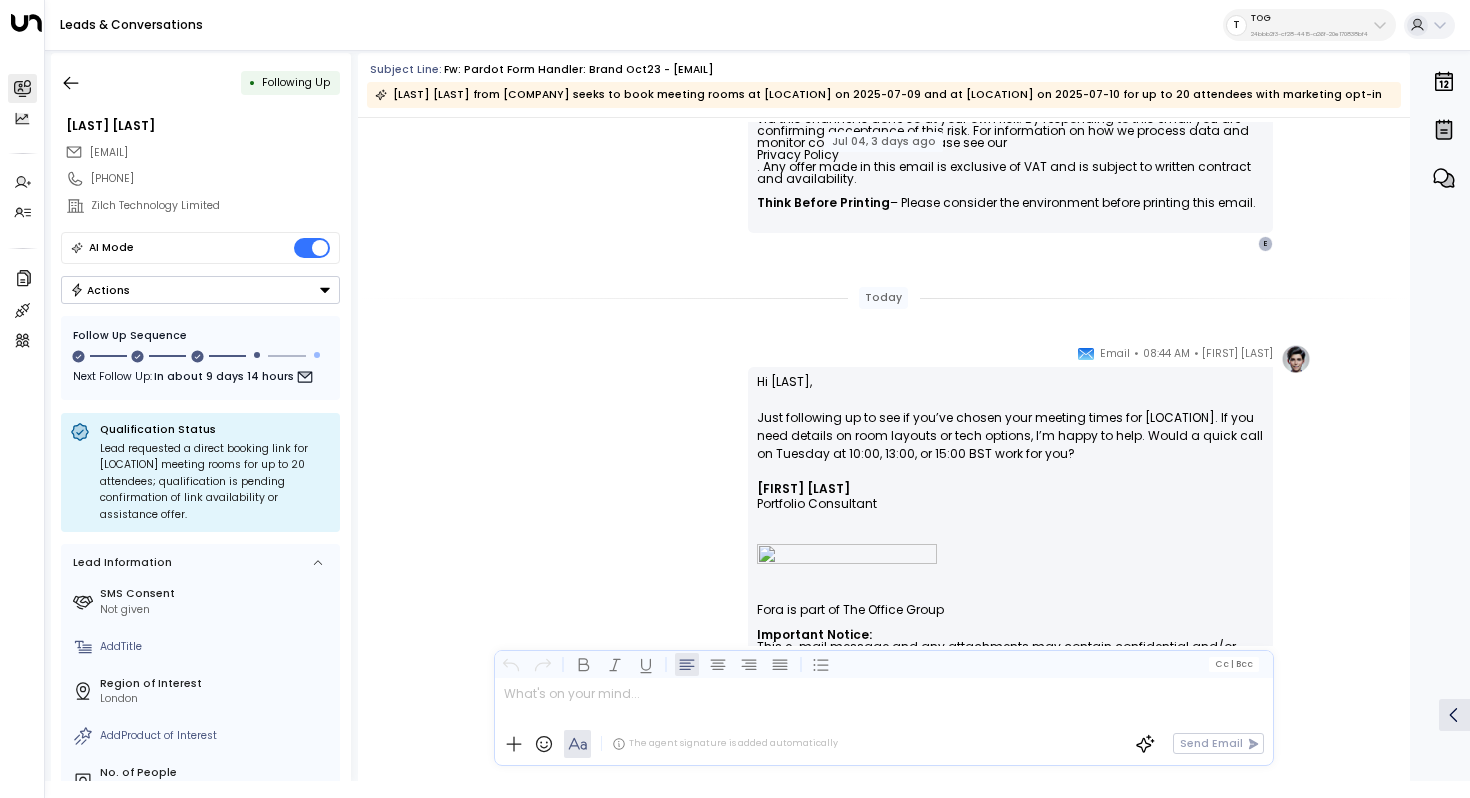 scroll, scrollTop: 5094, scrollLeft: 0, axis: vertical 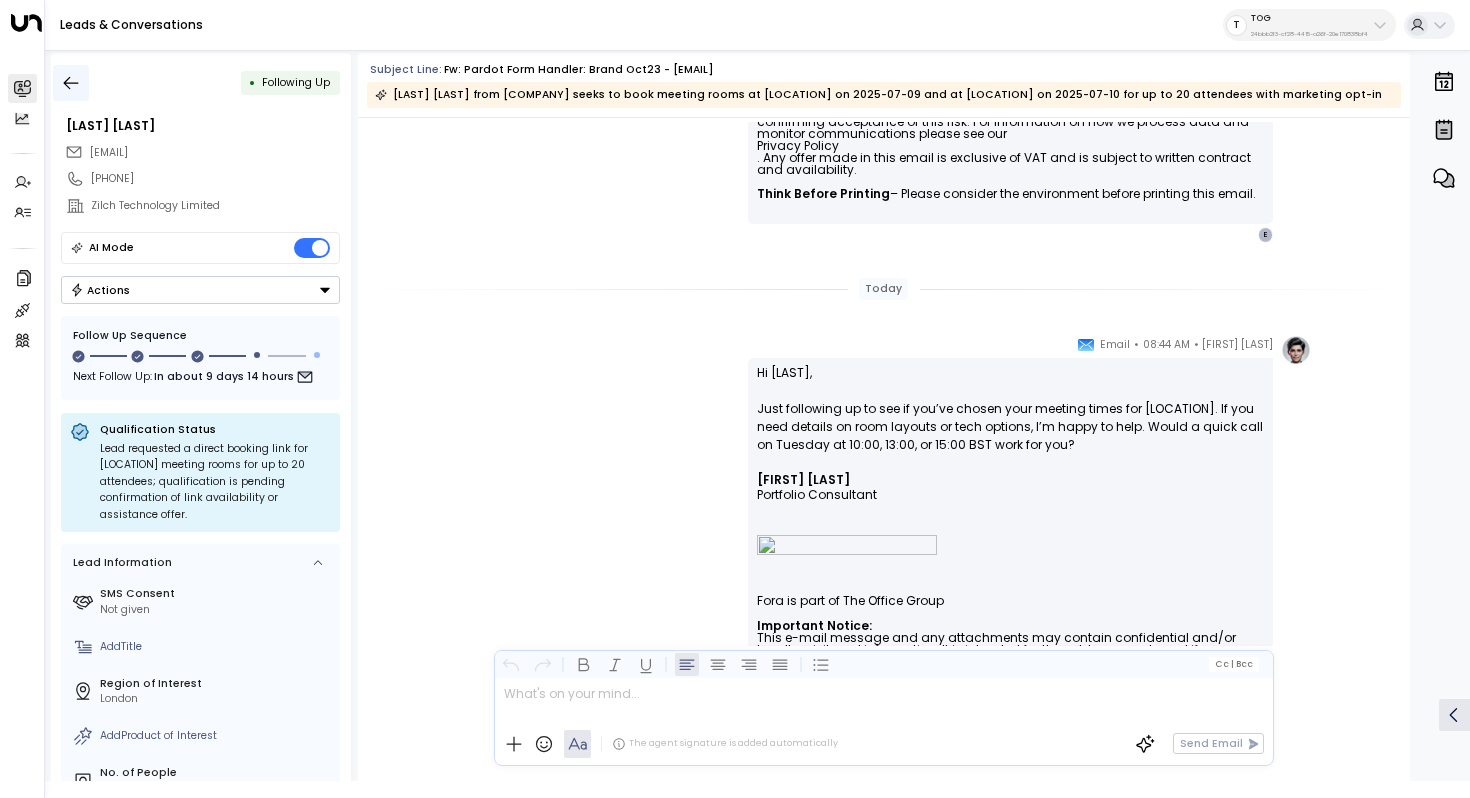 click at bounding box center (71, 83) 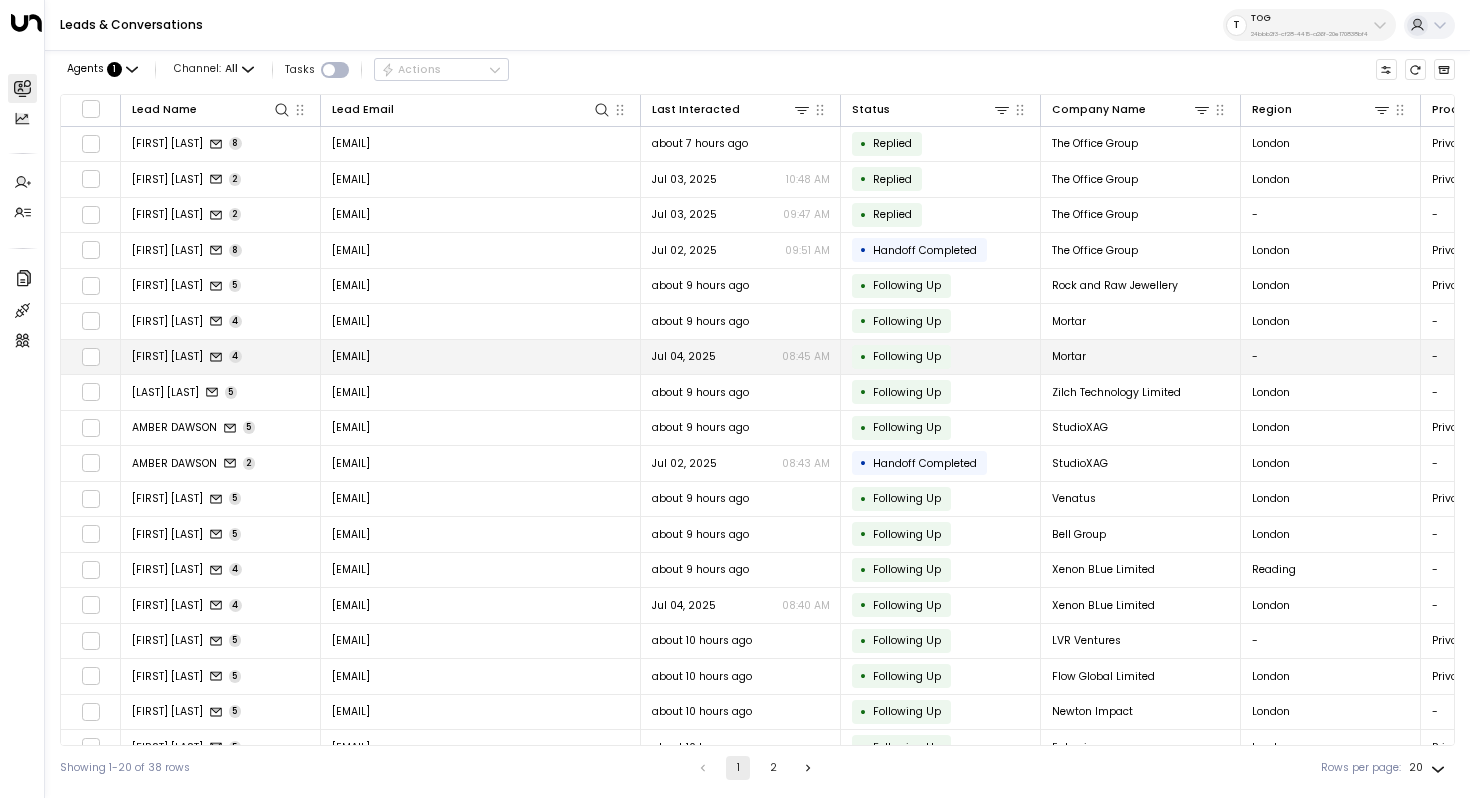 click on "[FIRST] [LAST]" at bounding box center [167, 356] 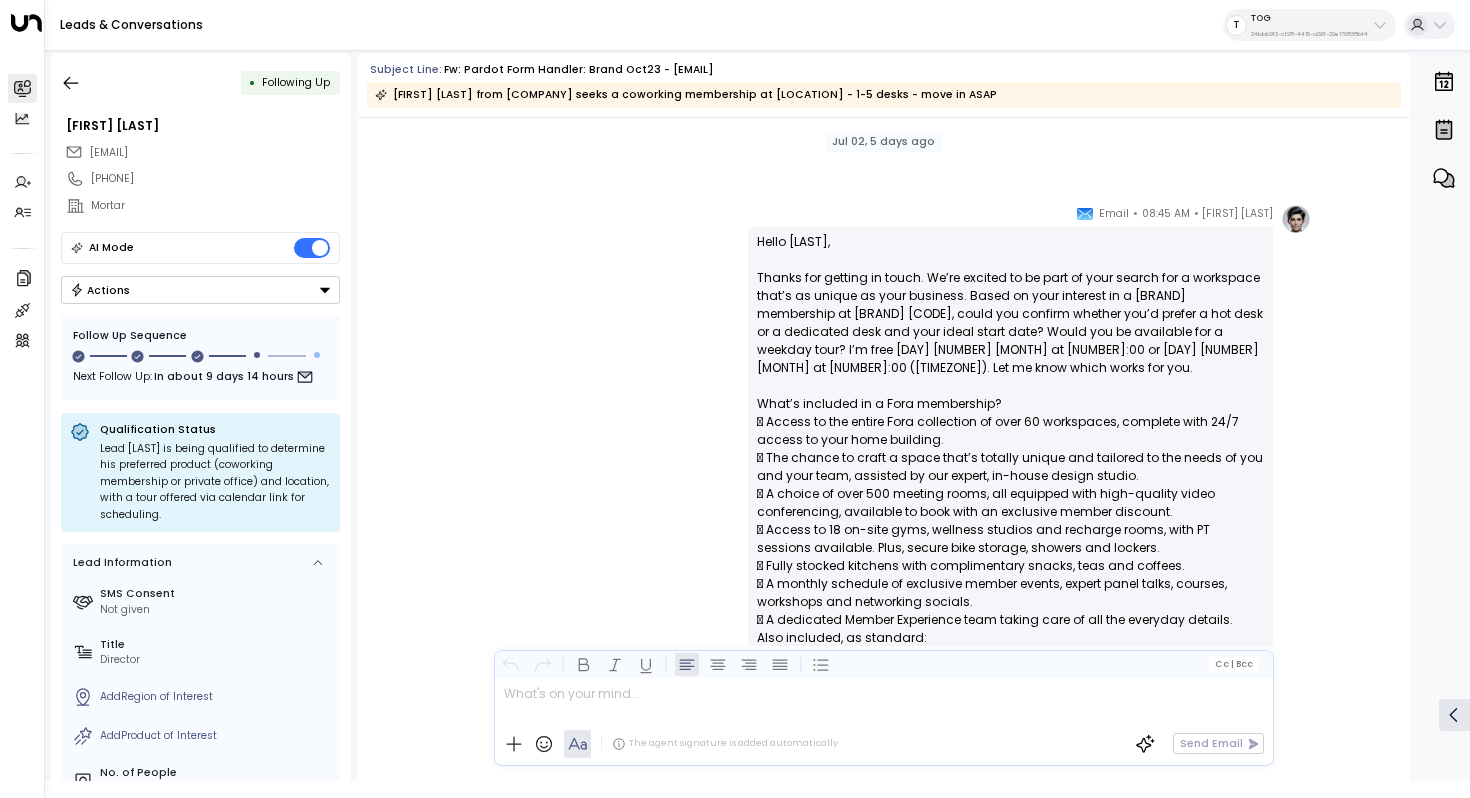 scroll, scrollTop: 2781, scrollLeft: 0, axis: vertical 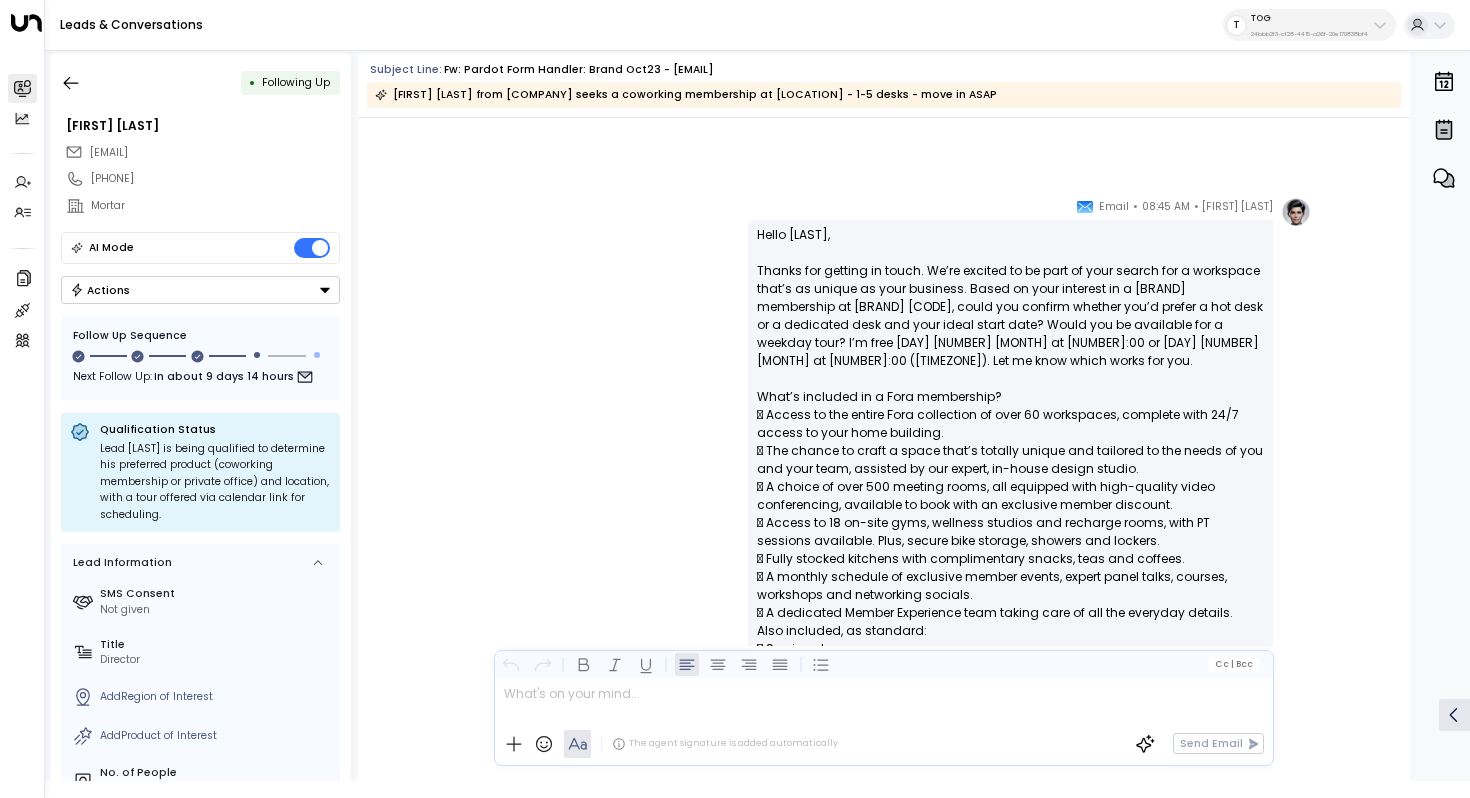 drag, startPoint x: 934, startPoint y: 272, endPoint x: 931, endPoint y: 289, distance: 17.262676 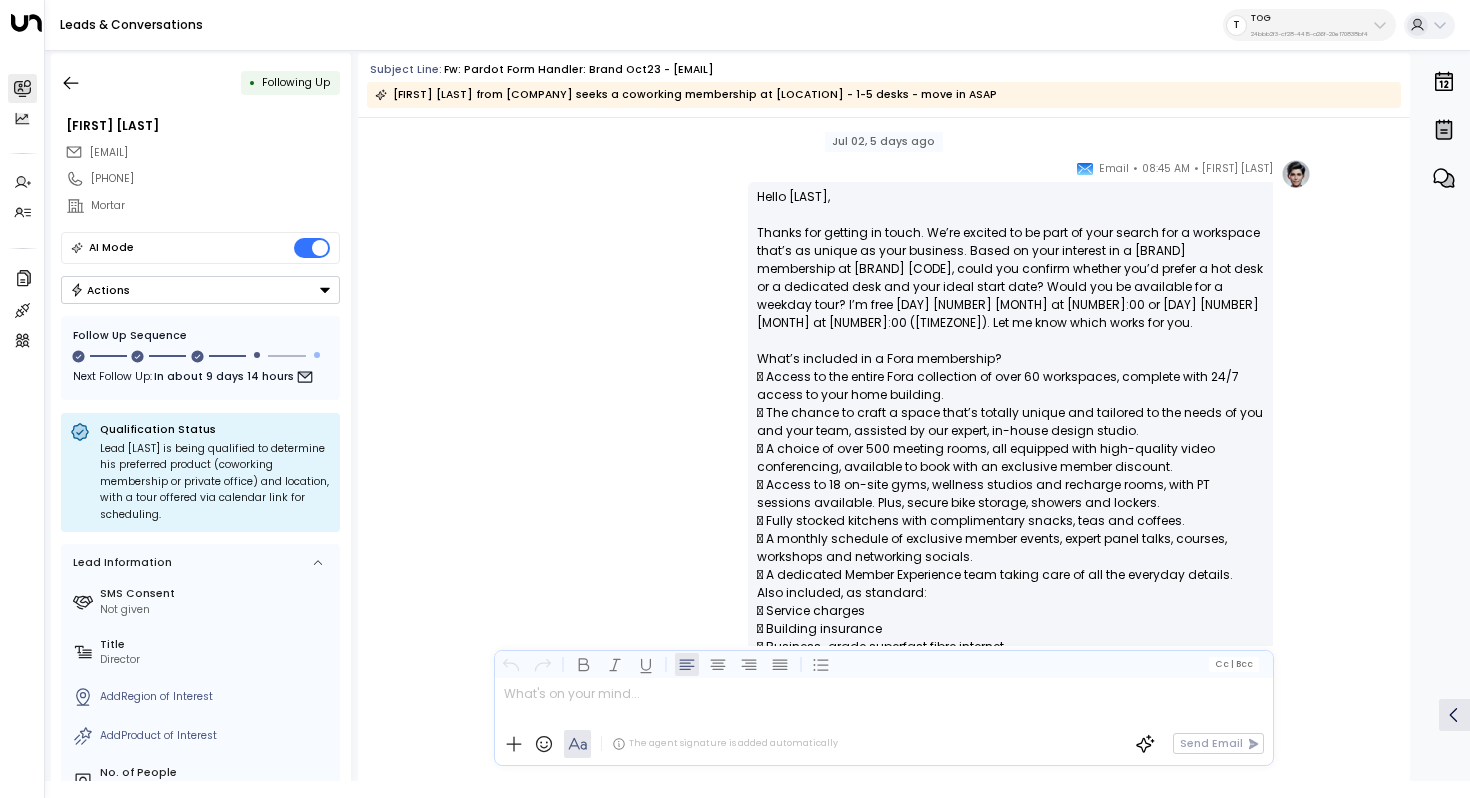 scroll, scrollTop: 2821, scrollLeft: 0, axis: vertical 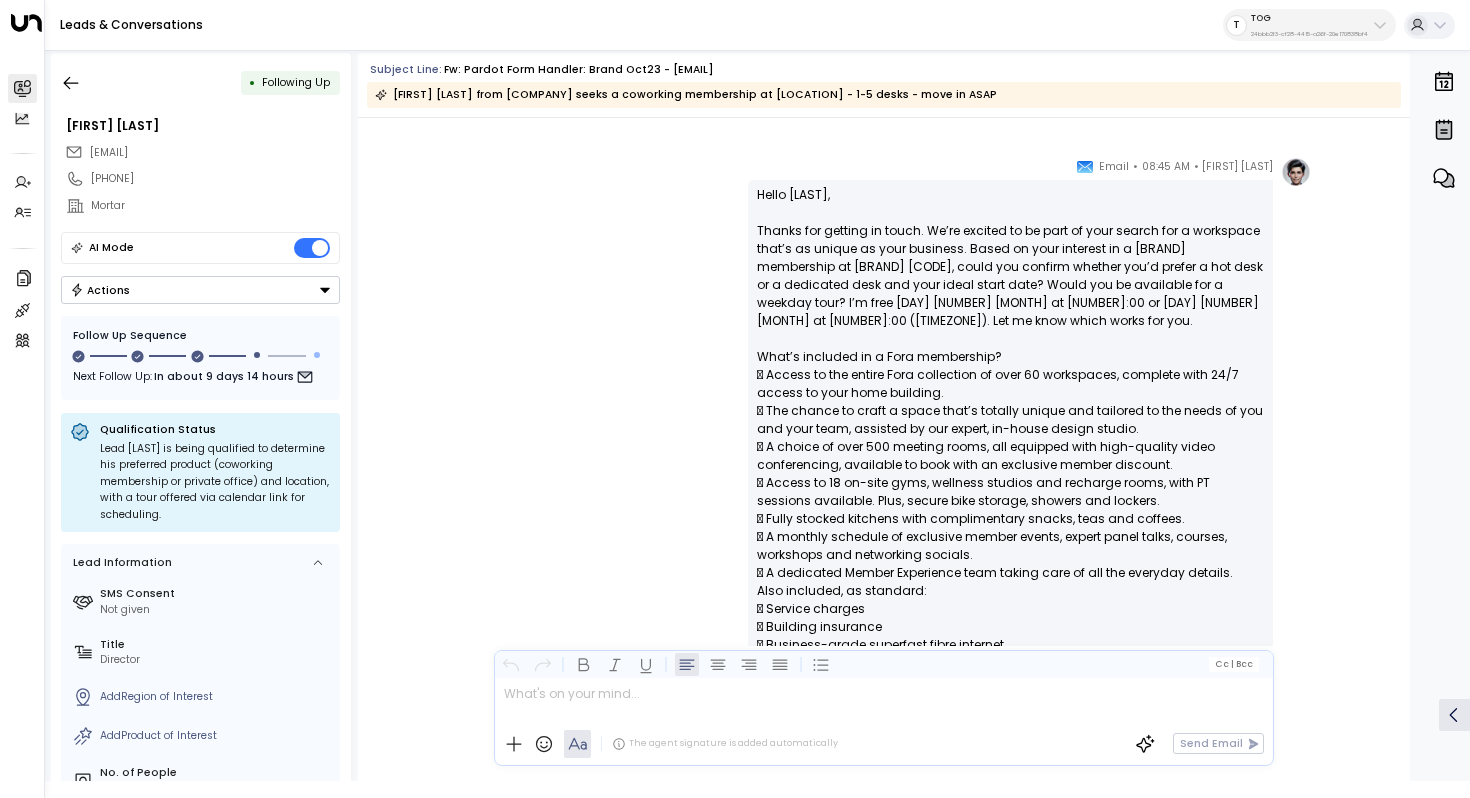 click on "Hello [LAST], Thanks for getting in touch. We’re excited to be part of your search for a workspace that’s as unique as your business. Based on your interest in a Fora Roam membership at [LOCATION], could you confirm whether you’d prefer a hot desk or a dedicated desk and your ideal start date? Would you be available for a weekday tour? I’m free Tuesday 8 July at 10:00 or Thursday 10 July at 14:00 (Europe/London). Let me know which works for you. What’s included in a Fora membership? • Access to the entire Fora collection of over 60 workspaces, complete with 24/7 access to your home building. • The chance to craft a space that’s totally unique and tailored to the needs of you and your team, assisted by our expert, in-house design studio. • A choice of over 500 meeting rooms, all equipped with high-quality video conferencing, available to book with an exclusive member discount. • Fully stocked kitchens with complimentary snacks, teas and coffees. Also included, as standard:" at bounding box center [1010, 447] 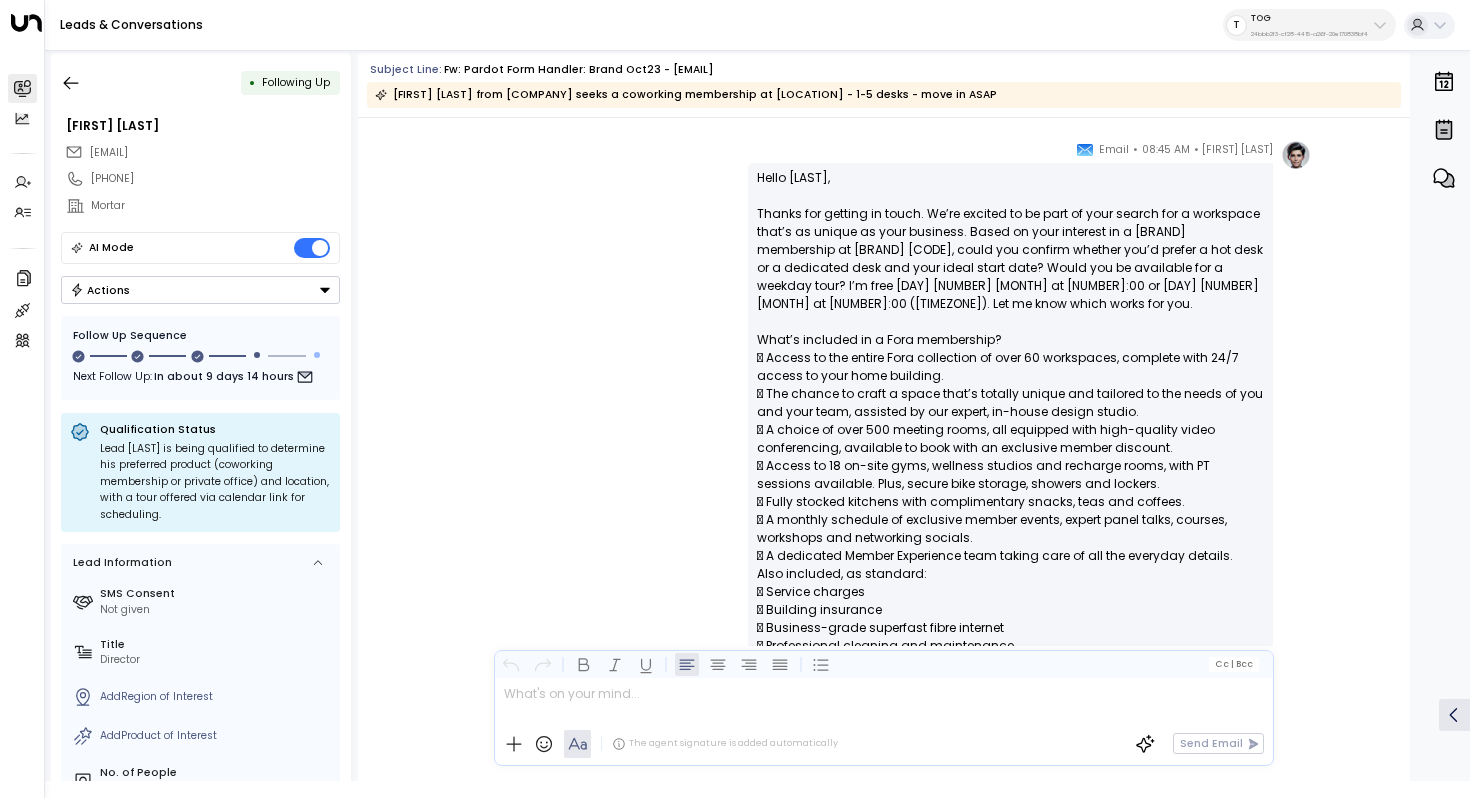 scroll, scrollTop: 2846, scrollLeft: 0, axis: vertical 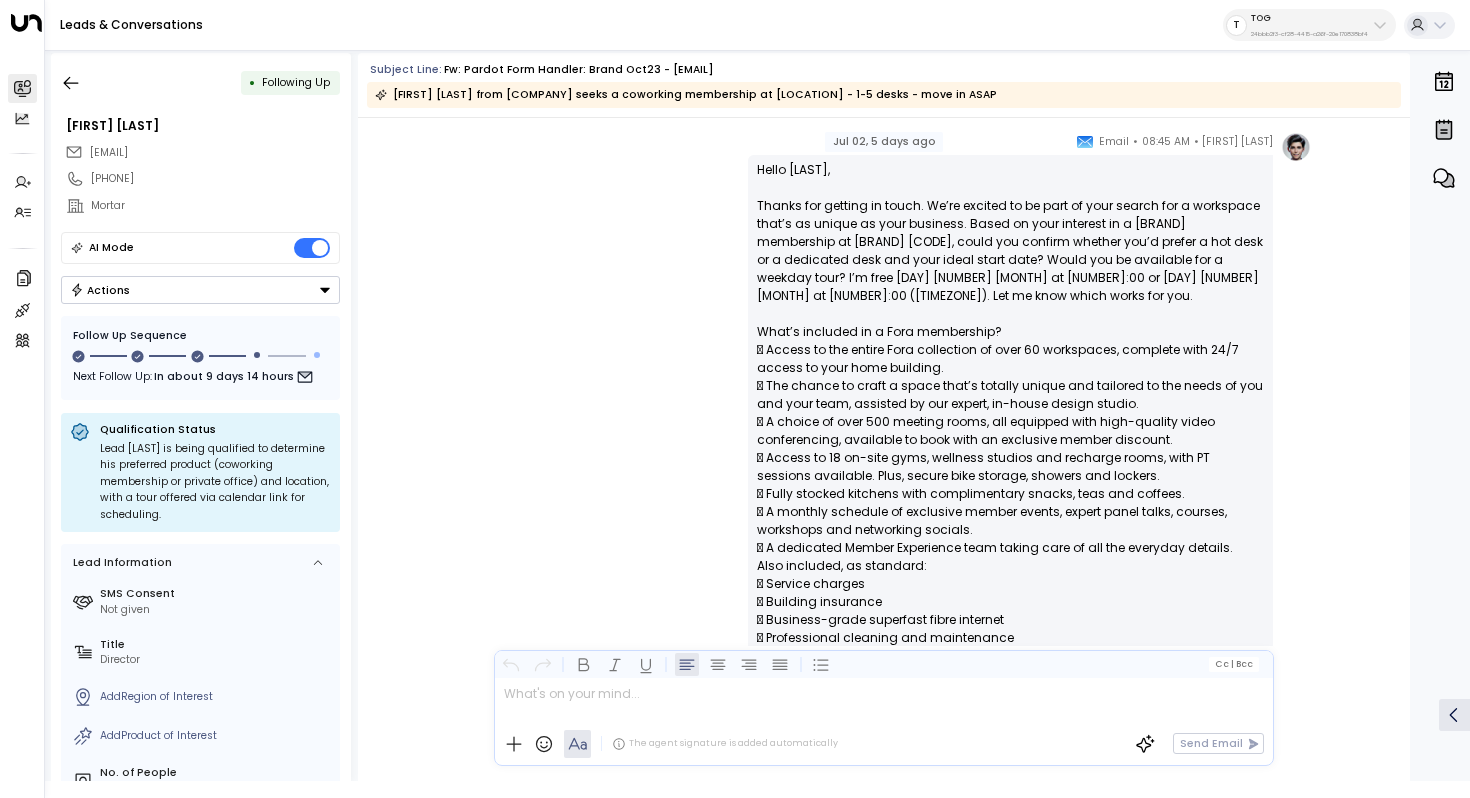 drag, startPoint x: 921, startPoint y: 244, endPoint x: 921, endPoint y: 257, distance: 13 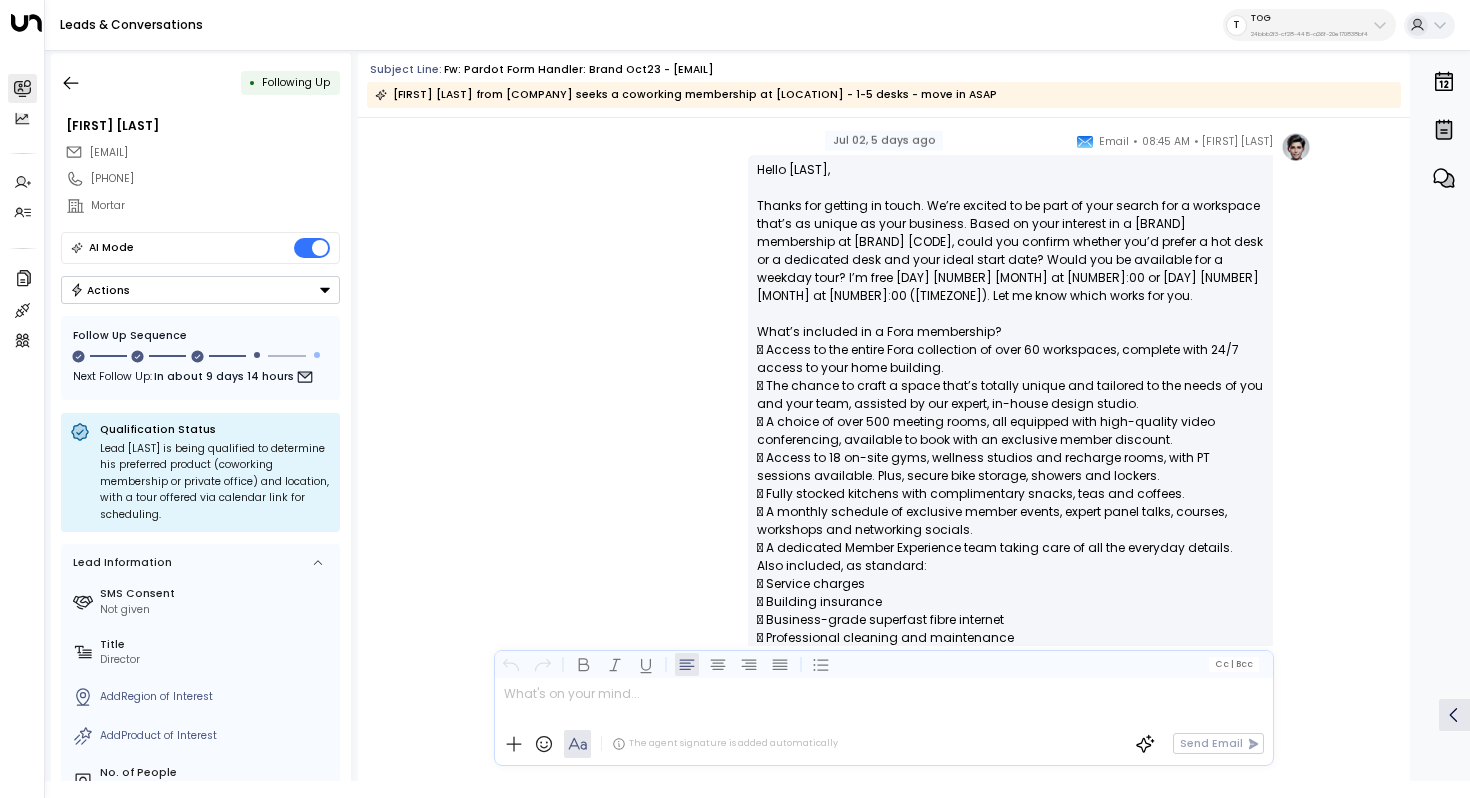 click on "Hello [LAST], Thanks for getting in touch. We’re excited to be part of your search for a workspace that’s as unique as your business. Based on your interest in a Fora Roam membership at [LOCATION], could you confirm whether you’d prefer a hot desk or a dedicated desk and your ideal start date? Would you be available for a weekday tour? I’m free Tuesday 8 July at 10:00 or Thursday 10 July at 14:00 (Europe/London). Let me know which works for you. What’s included in a Fora membership? • Access to the entire Fora collection of over 60 workspaces, complete with 24/7 access to your home building. • The chance to craft a space that’s totally unique and tailored to the needs of you and your team, assisted by our expert, in-house design studio. • A choice of over 500 meeting rooms, all equipped with high-quality video conferencing, available to book with an exclusive member discount. • Fully stocked kitchens with complimentary snacks, teas and coffees. Also included, as standard:" at bounding box center (1010, 422) 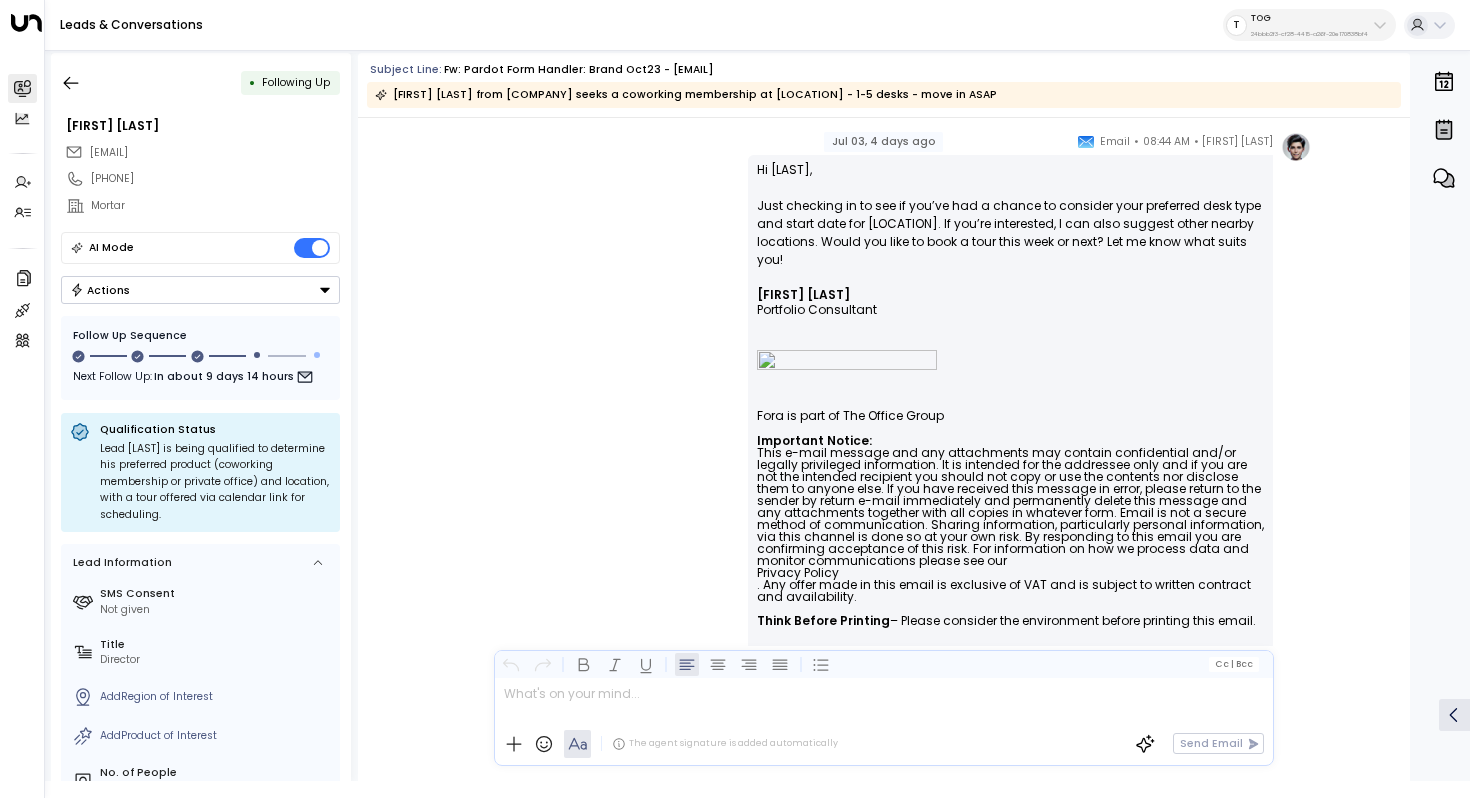 scroll, scrollTop: 3853, scrollLeft: 0, axis: vertical 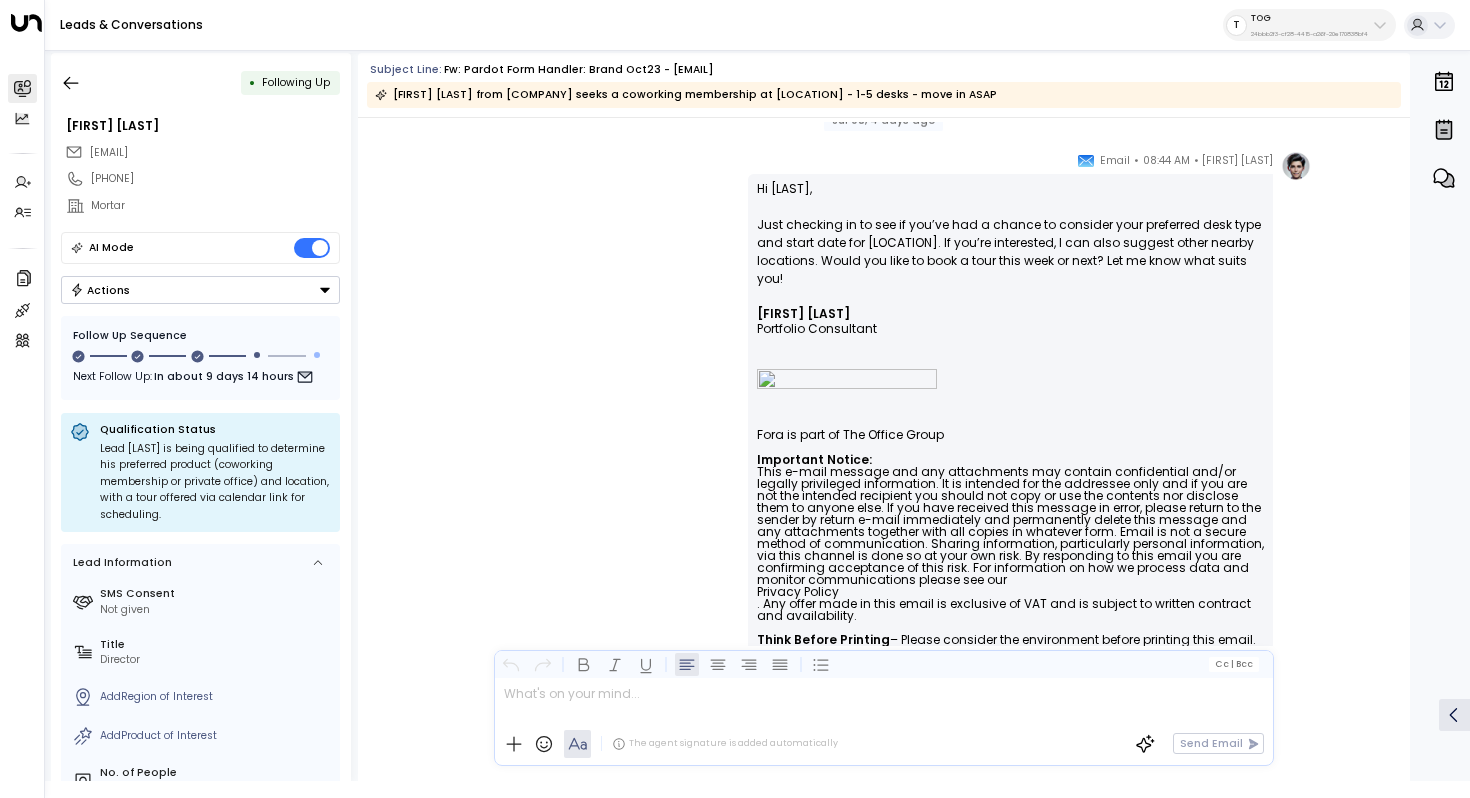 click on "Hi [LAST], Just checking in to see if you’ve had a chance to consider your preferred desk type and start date for [LOCATION]. If you’re interested, I can also suggest other nearby locations. Would you like to book a tour this week or next? Let me know what suits you!" at bounding box center (1010, 243) 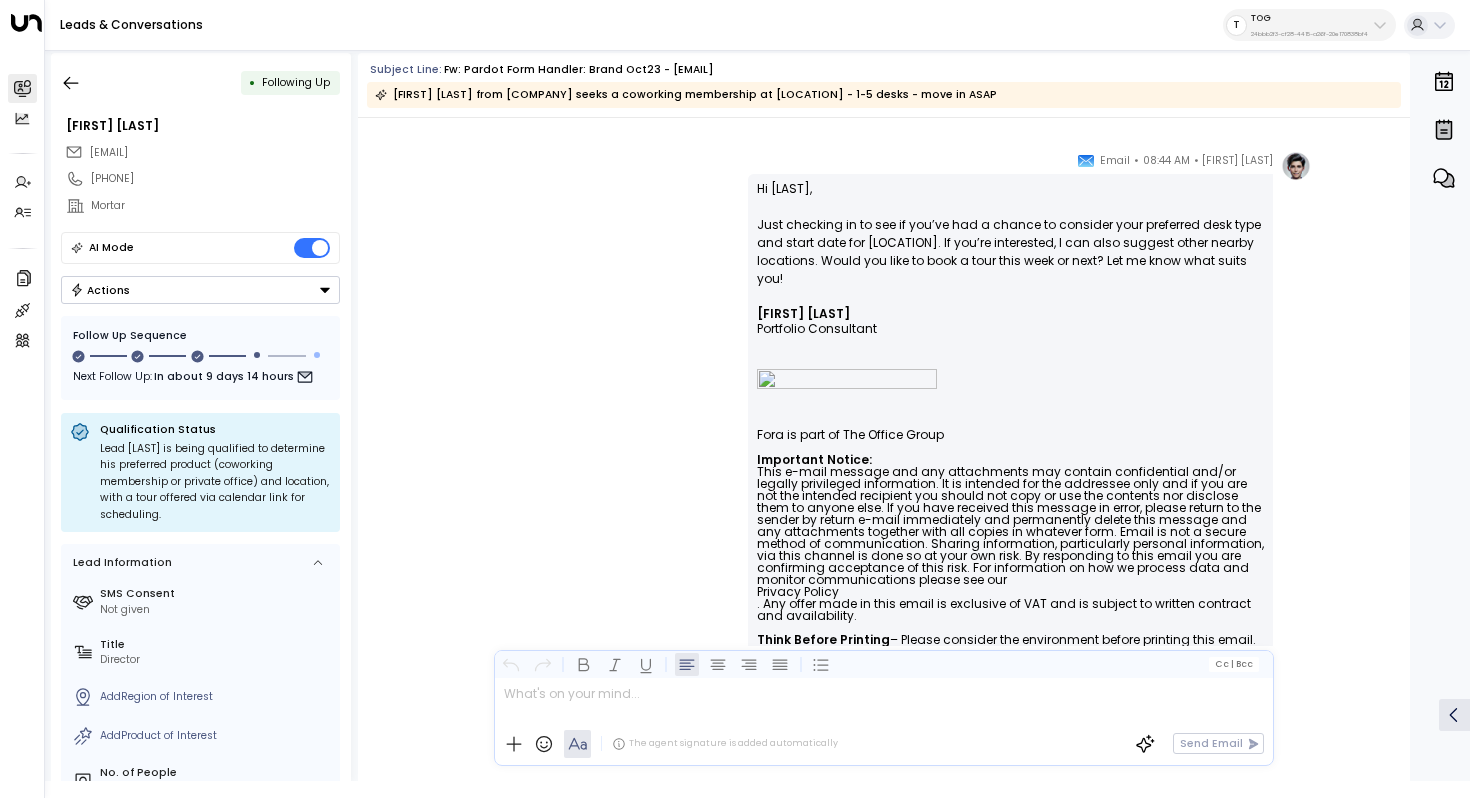 click on "Hi [LAST], Just checking in to see if you’ve had a chance to consider your preferred desk type and start date for [LOCATION]. If you’re interested, I can also suggest other nearby locations. Would you like to book a tour this week or next? Let me know what suits you!" at bounding box center [1010, 243] 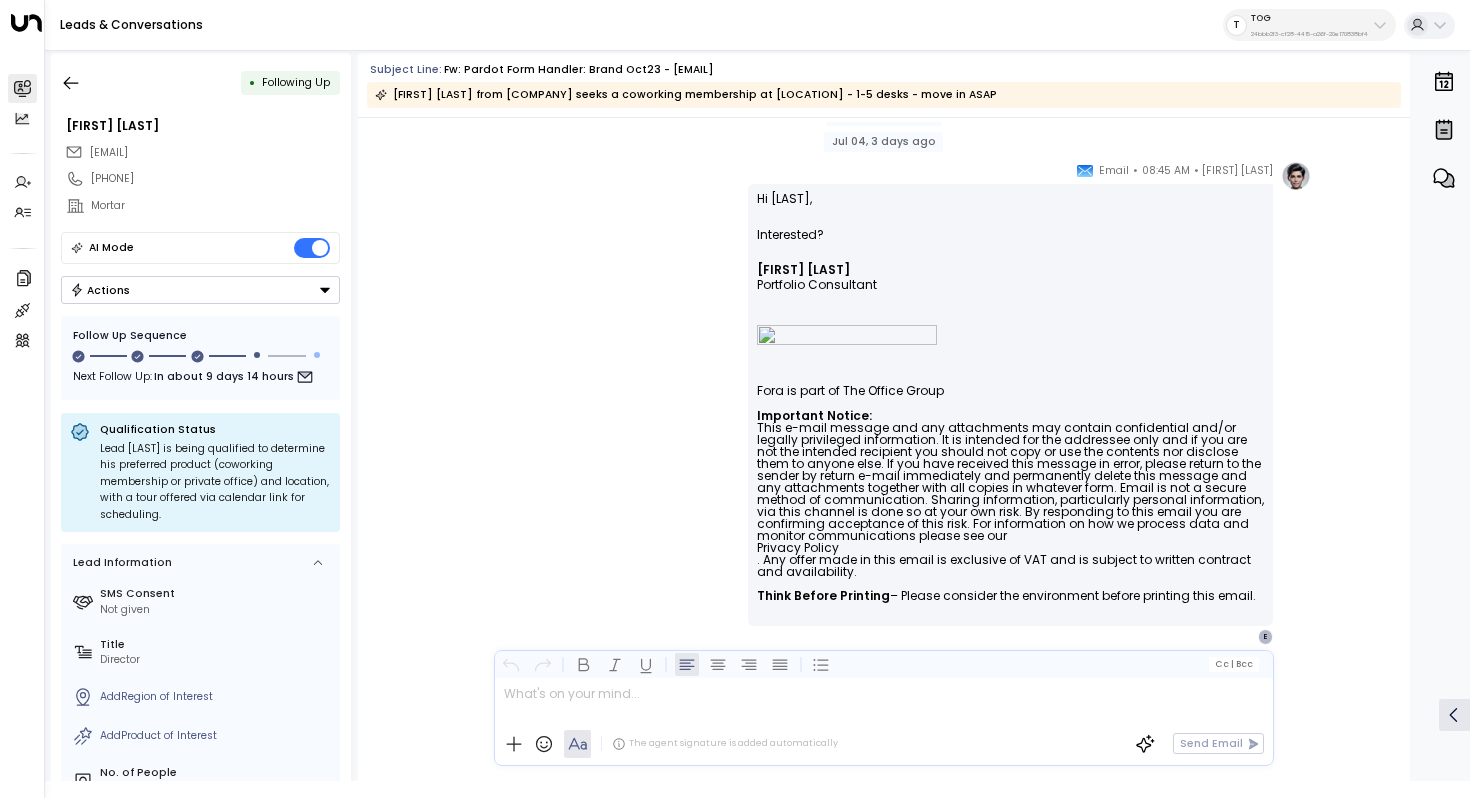 scroll, scrollTop: 4477, scrollLeft: 0, axis: vertical 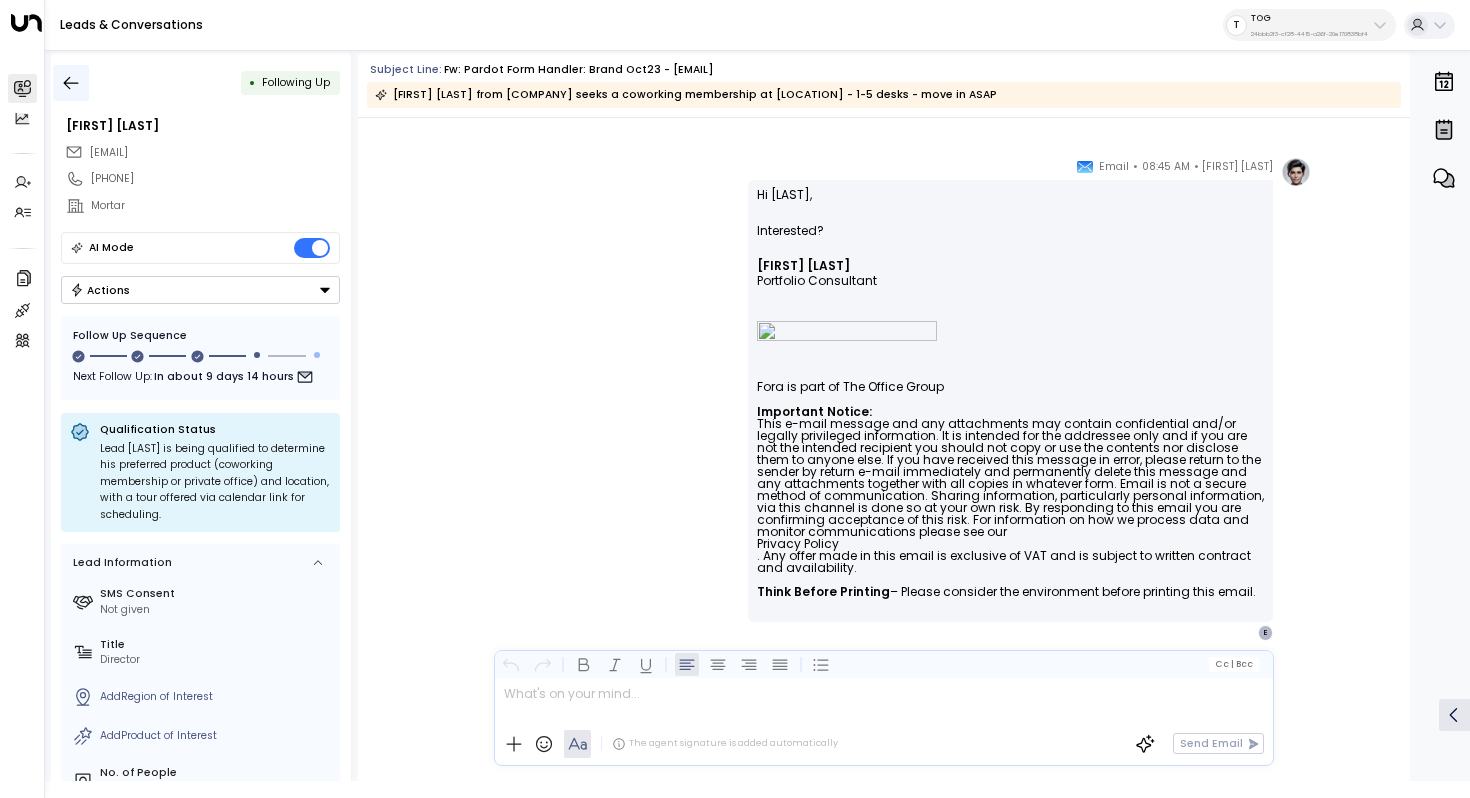 click at bounding box center [71, 83] 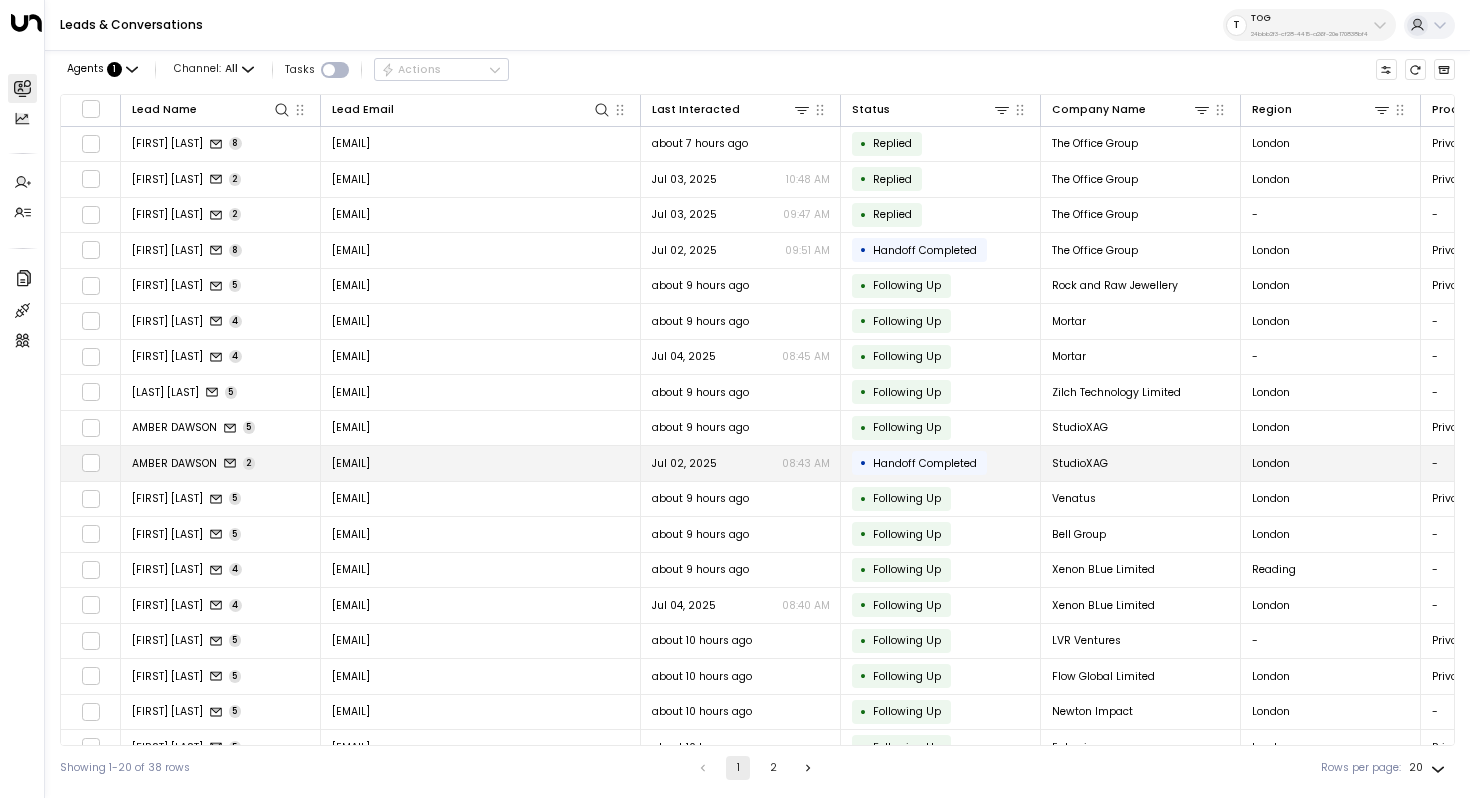 scroll, scrollTop: 96, scrollLeft: 0, axis: vertical 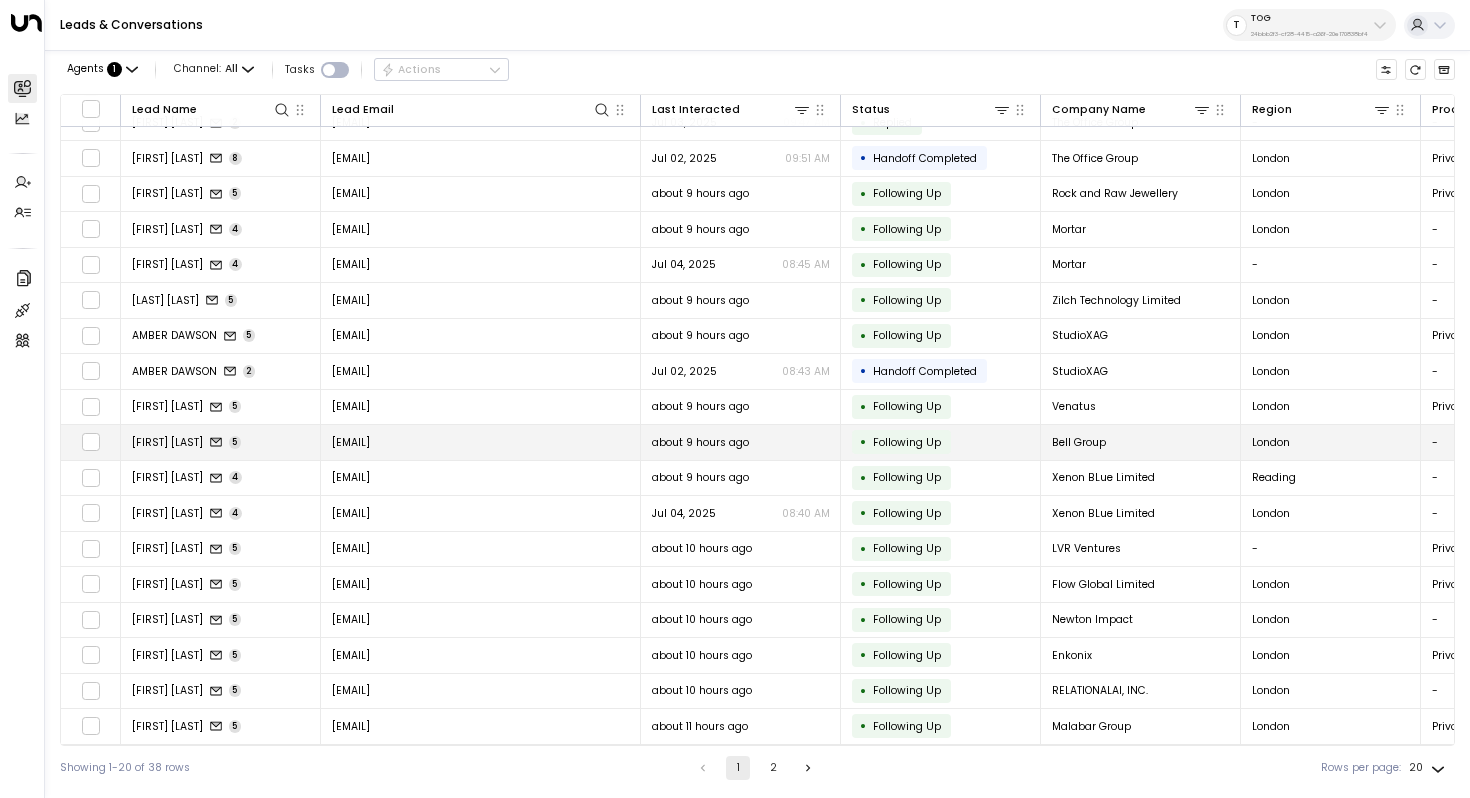 click on "[FIRST] [LAST]" at bounding box center (167, 442) 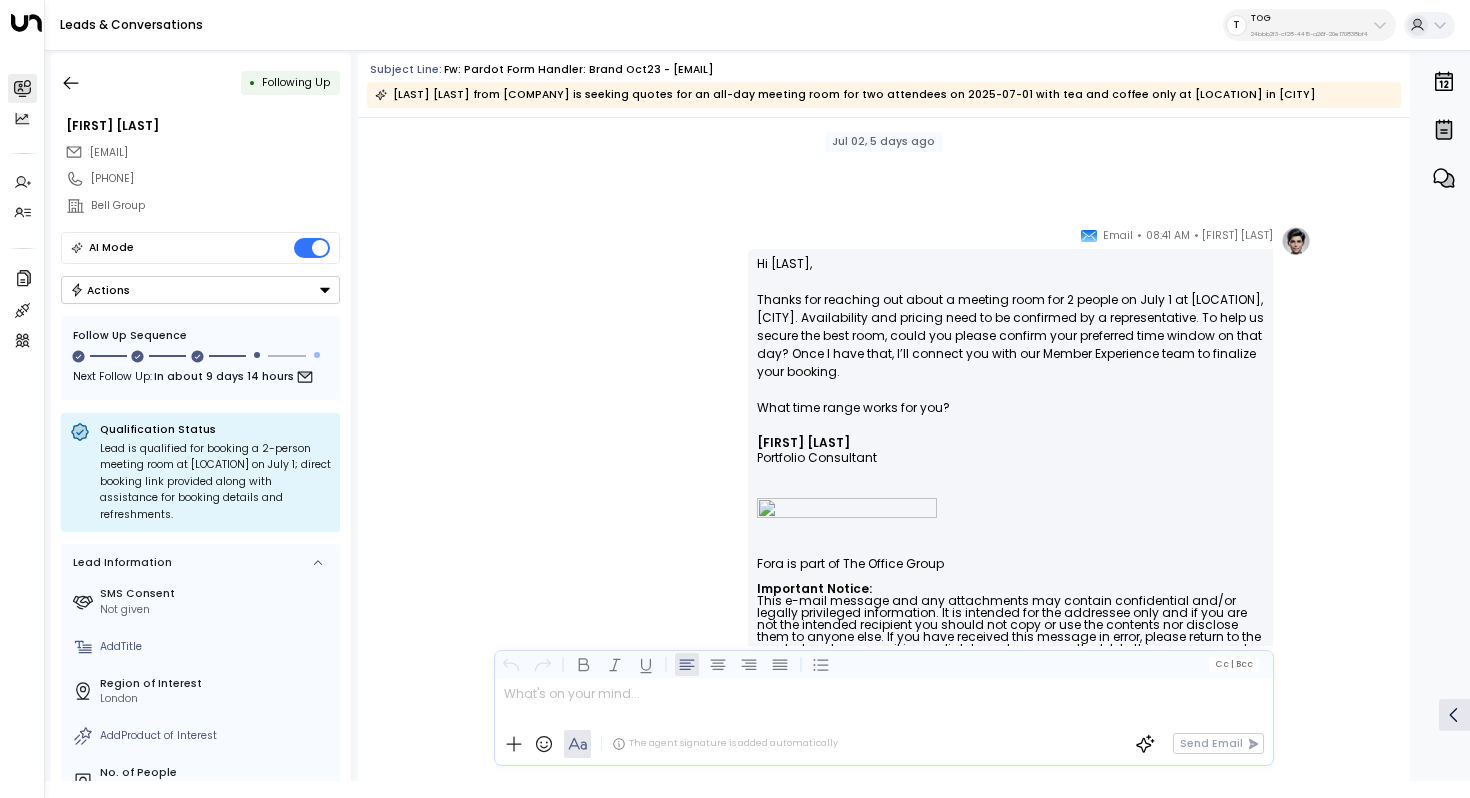 scroll, scrollTop: 3261, scrollLeft: 0, axis: vertical 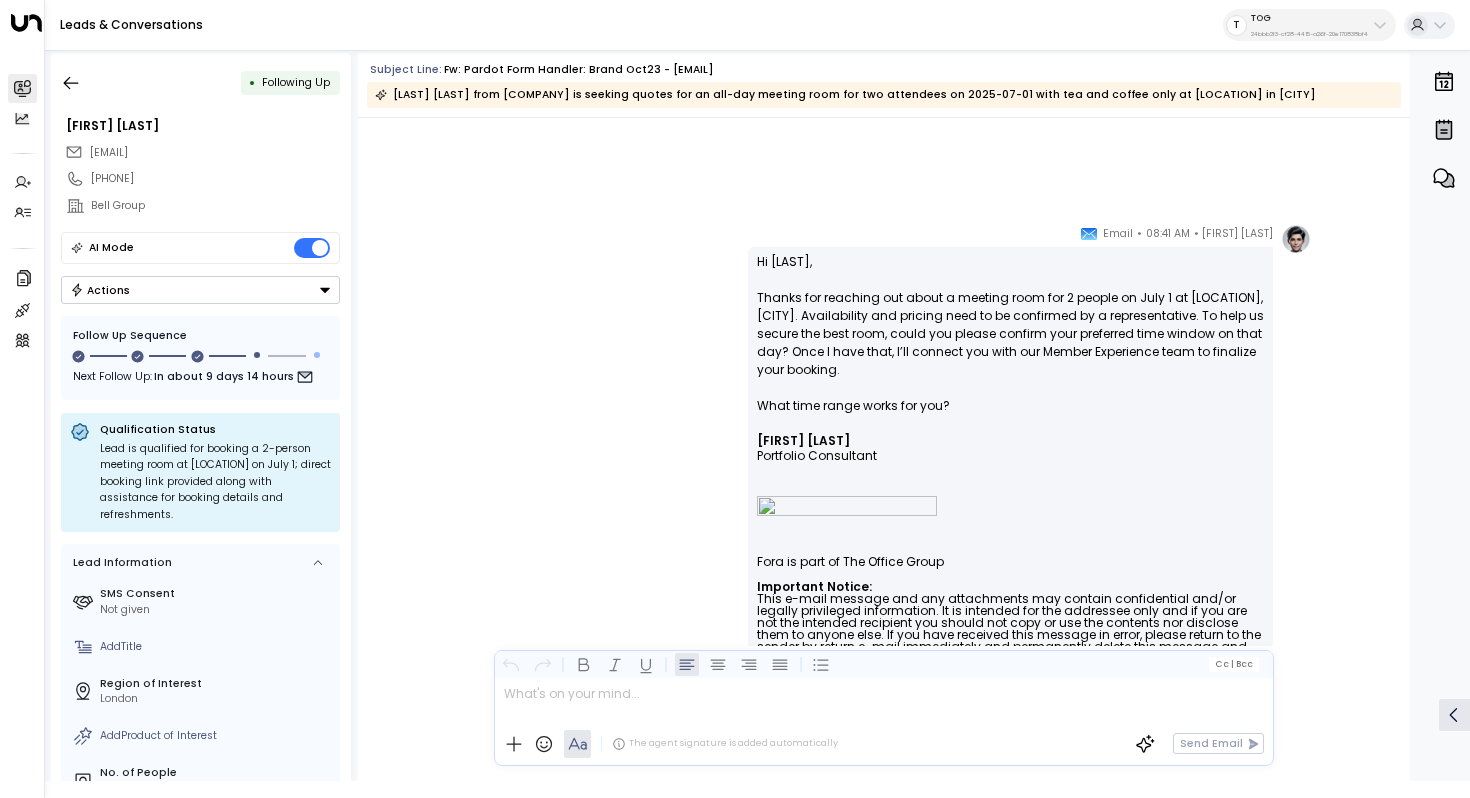 drag, startPoint x: 929, startPoint y: 299, endPoint x: 929, endPoint y: 312, distance: 13 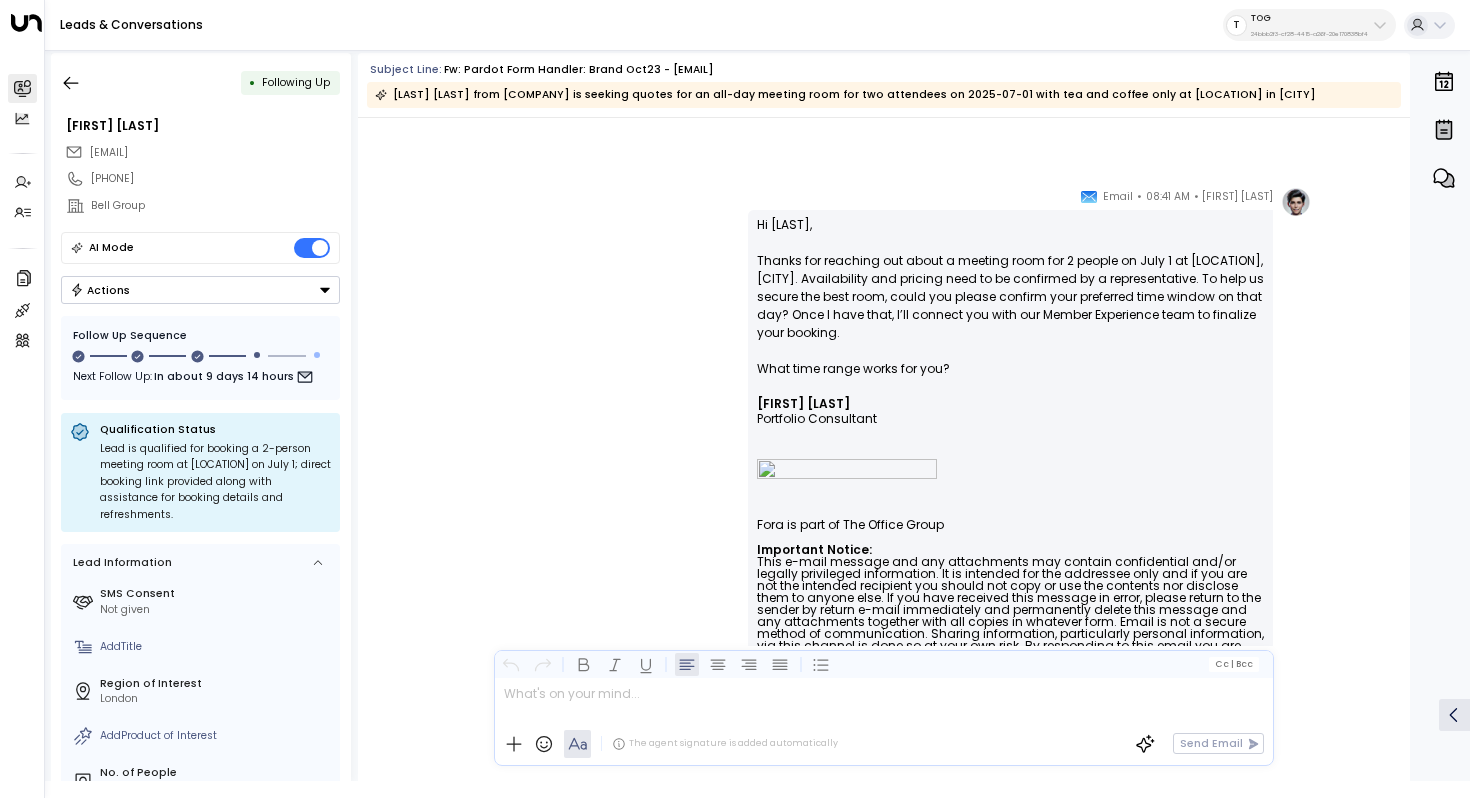 drag, startPoint x: 947, startPoint y: 279, endPoint x: 947, endPoint y: 292, distance: 13 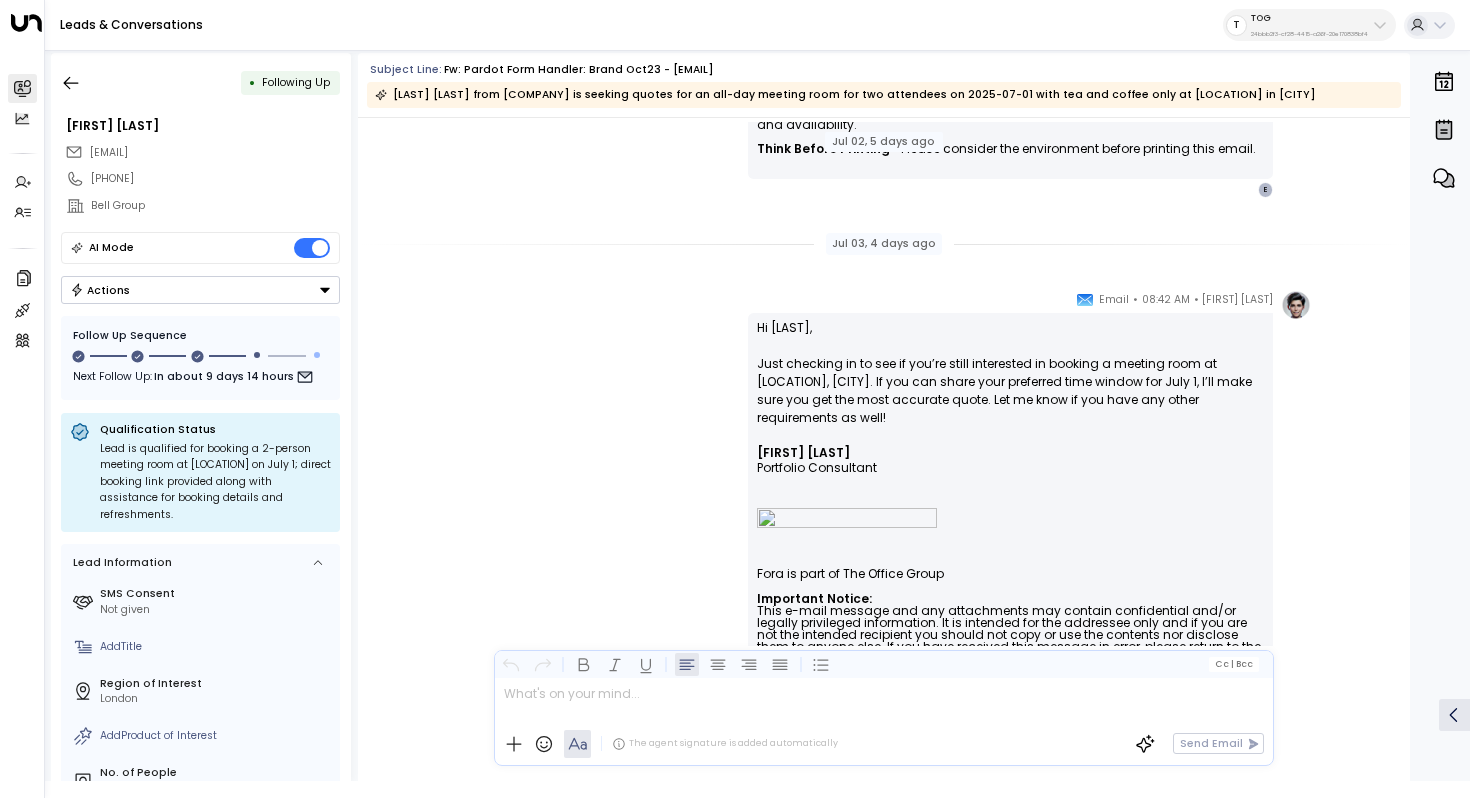 scroll, scrollTop: 3884, scrollLeft: 0, axis: vertical 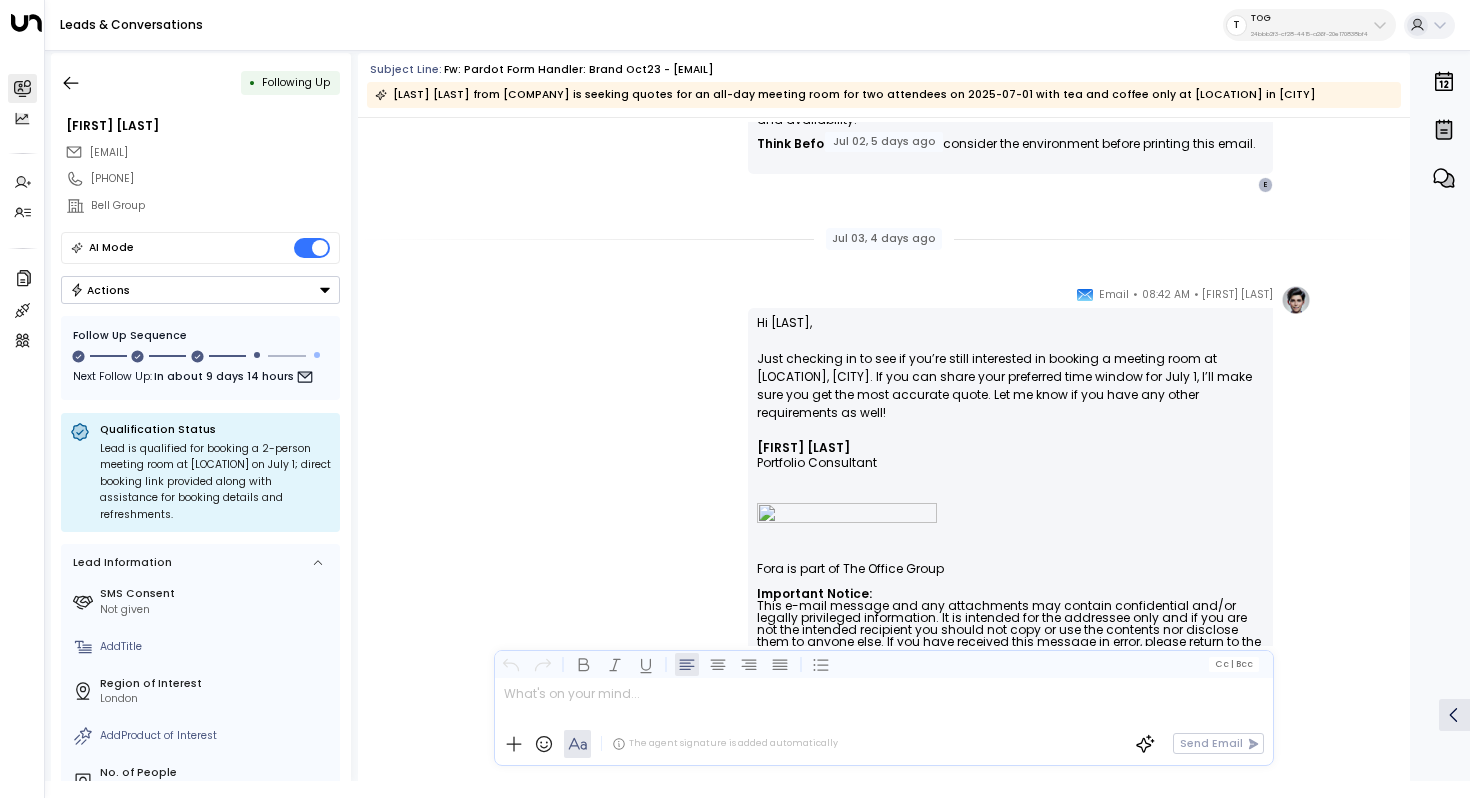 click on "Hi [LAST], Just checking in to see if you’re still interested in booking a meeting room at [LOCATION], [CITY]. If you can share your preferred time window for July 1, I’ll make sure you get the most accurate quote. Let me know if you have any other requirements as well!" at bounding box center [1010, 377] 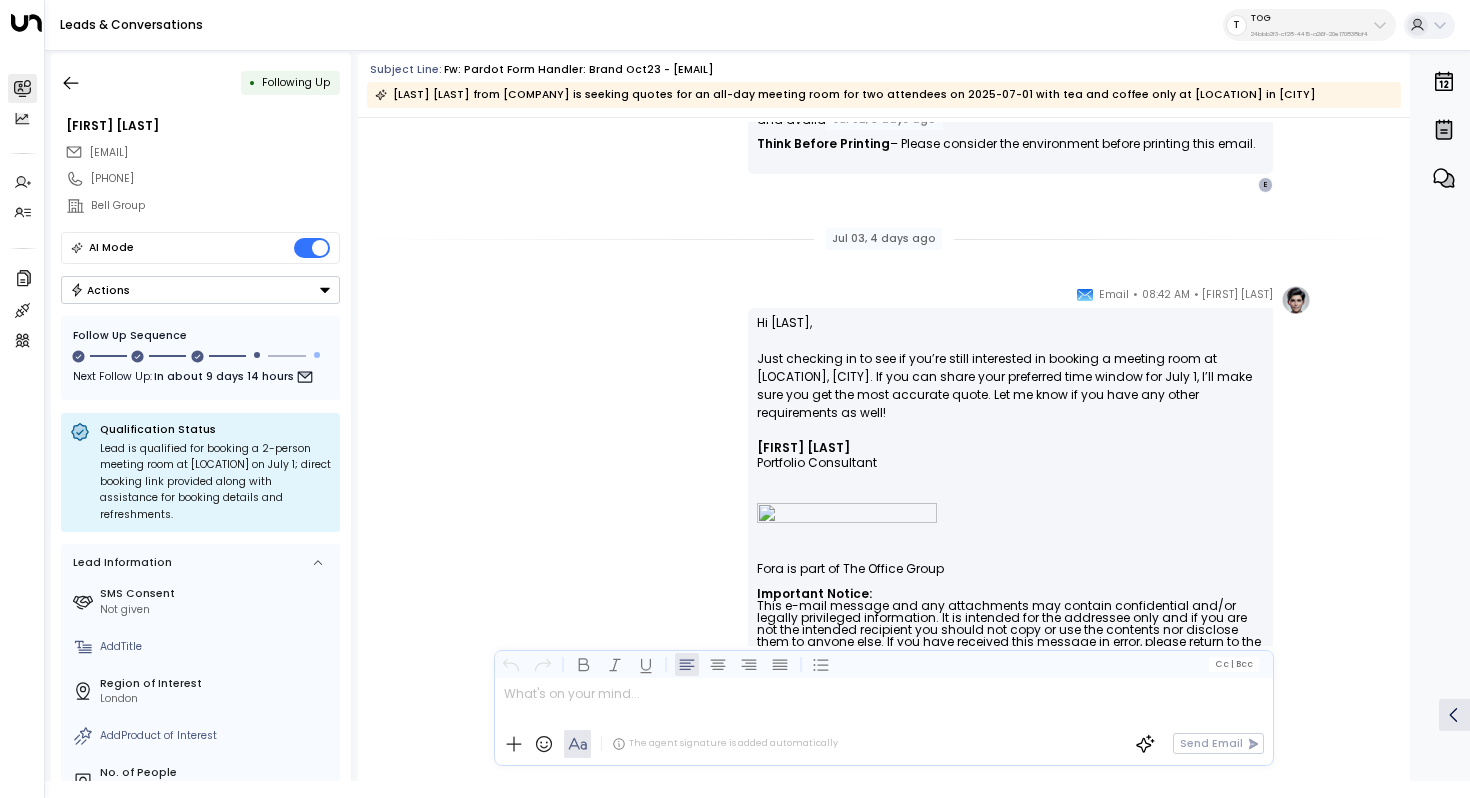 drag, startPoint x: 912, startPoint y: 361, endPoint x: 912, endPoint y: 373, distance: 12 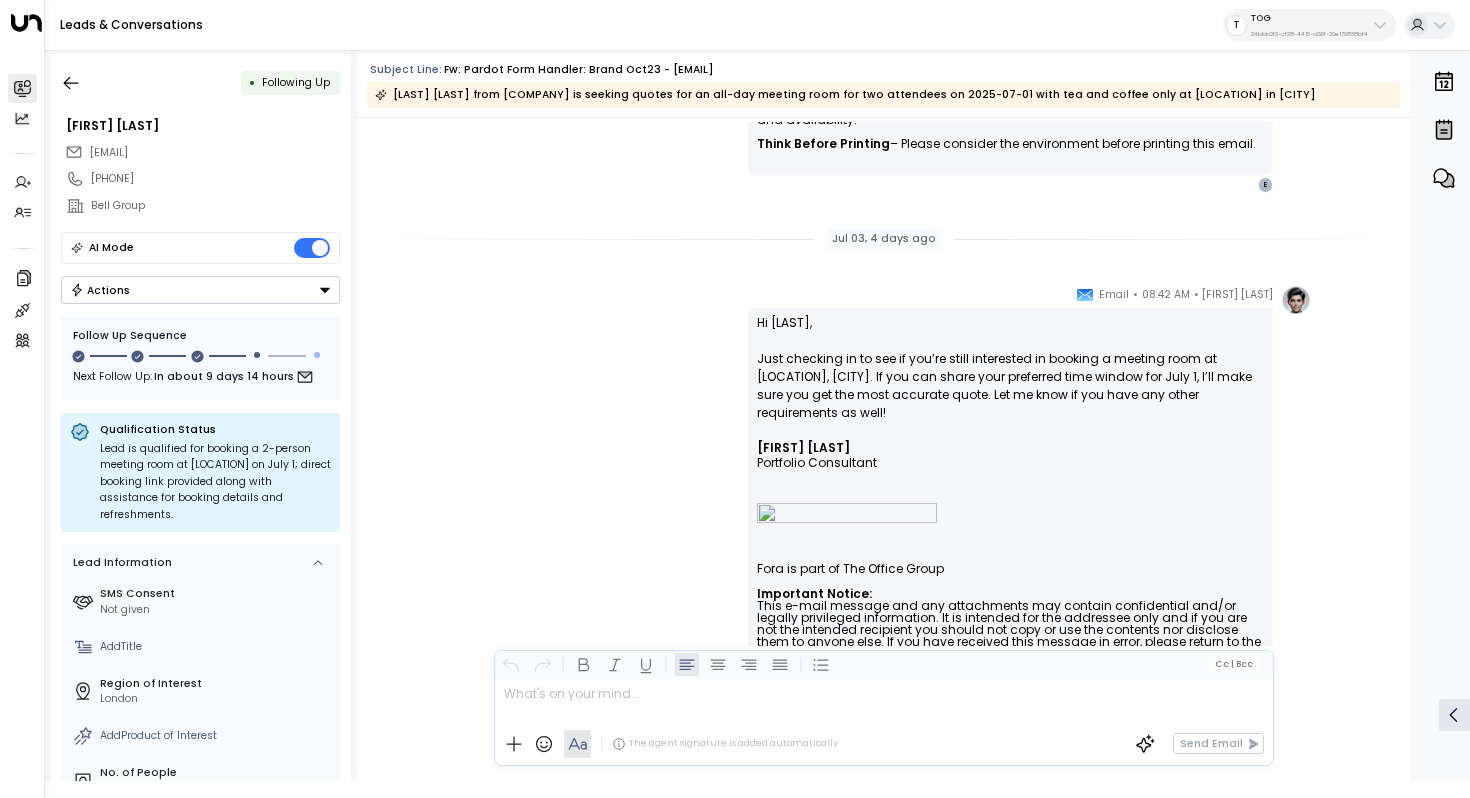 click on "Hi [LAST], Just checking in to see if you’re still interested in booking a meeting room at [LOCATION], [CITY]. If you can share your preferred time window for July 1, I’ll make sure you get the most accurate quote. Let me know if you have any other requirements as well!" at bounding box center [1010, 377] 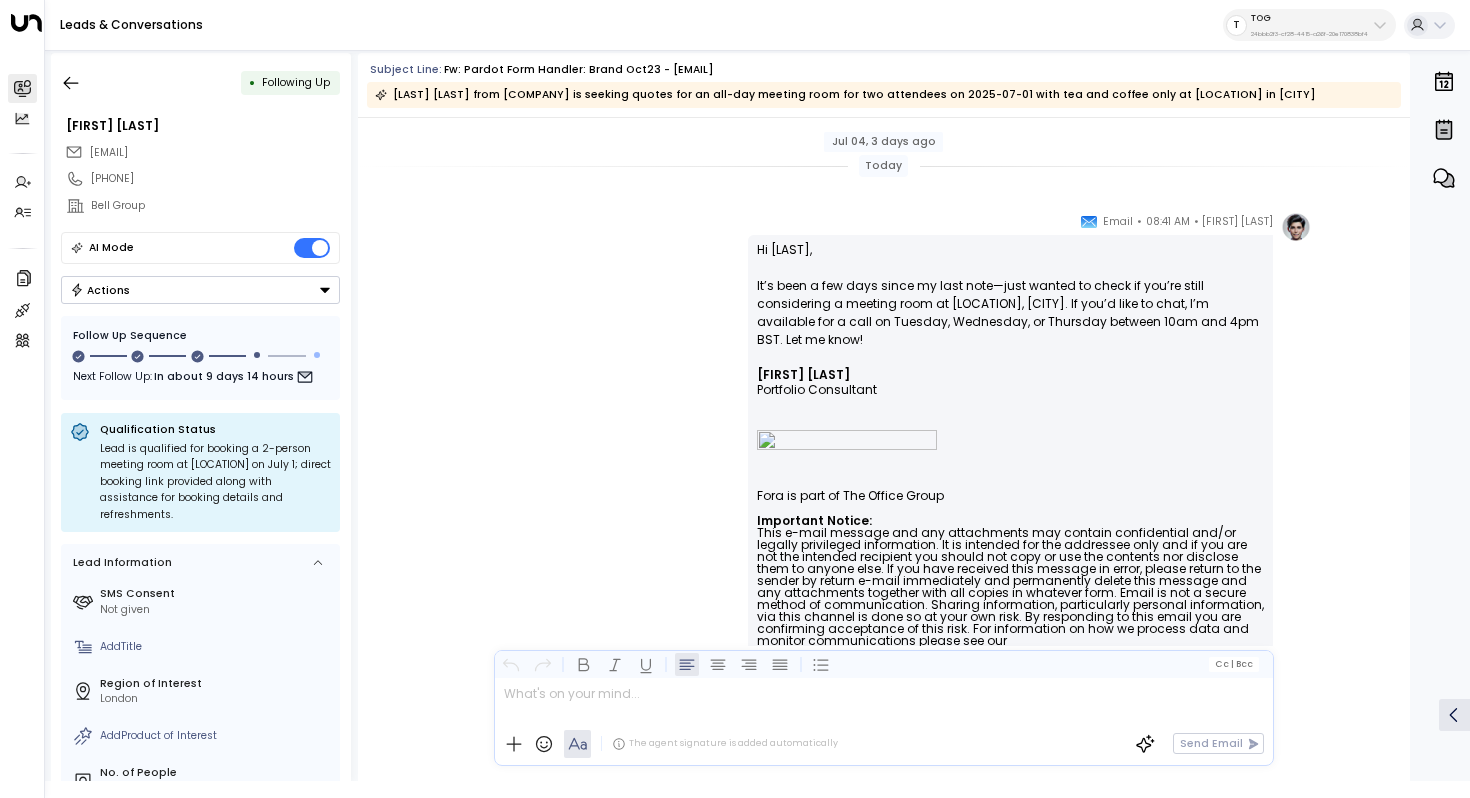 scroll, scrollTop: 5340, scrollLeft: 0, axis: vertical 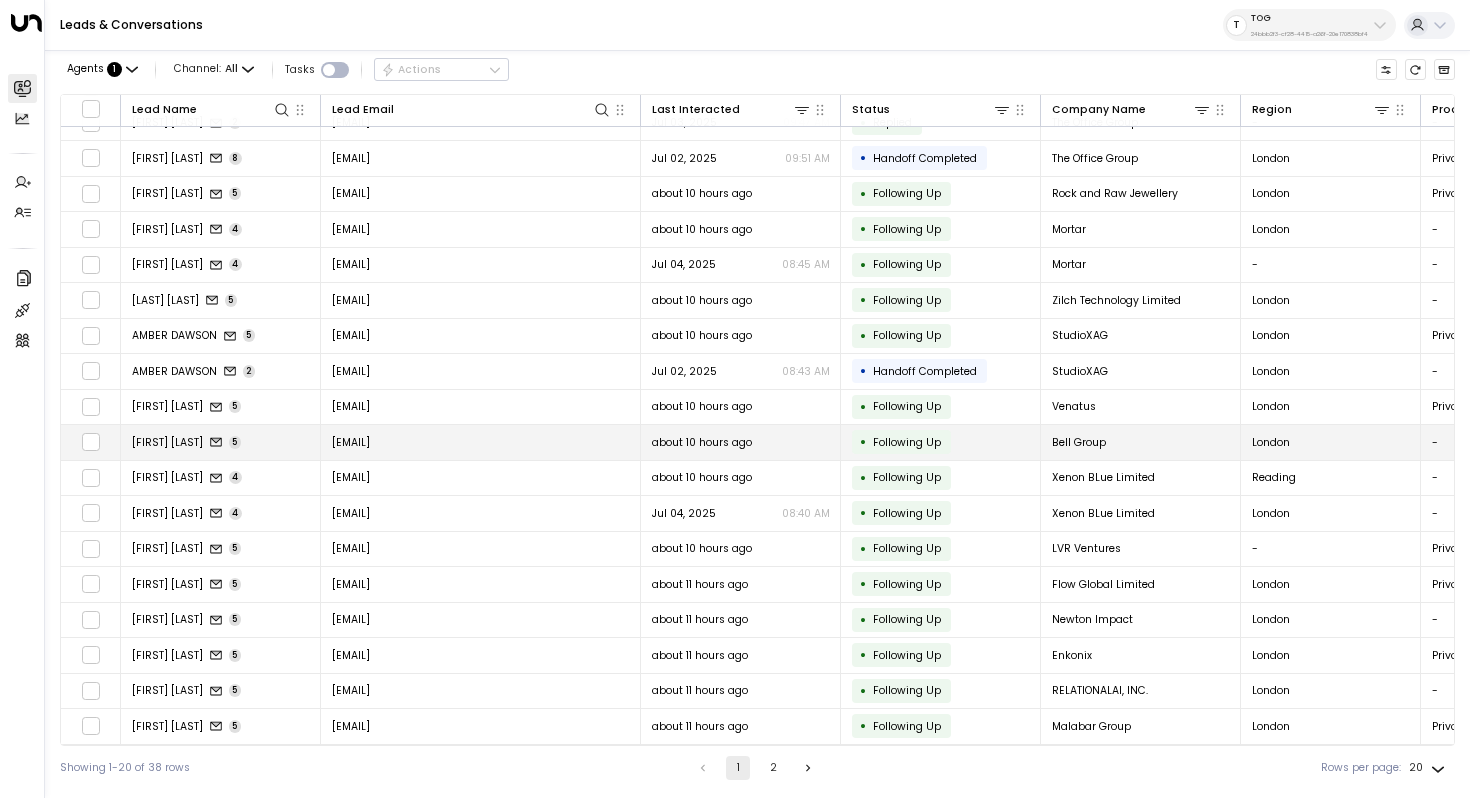 click on "[FIRST] [LAST]" at bounding box center [167, 442] 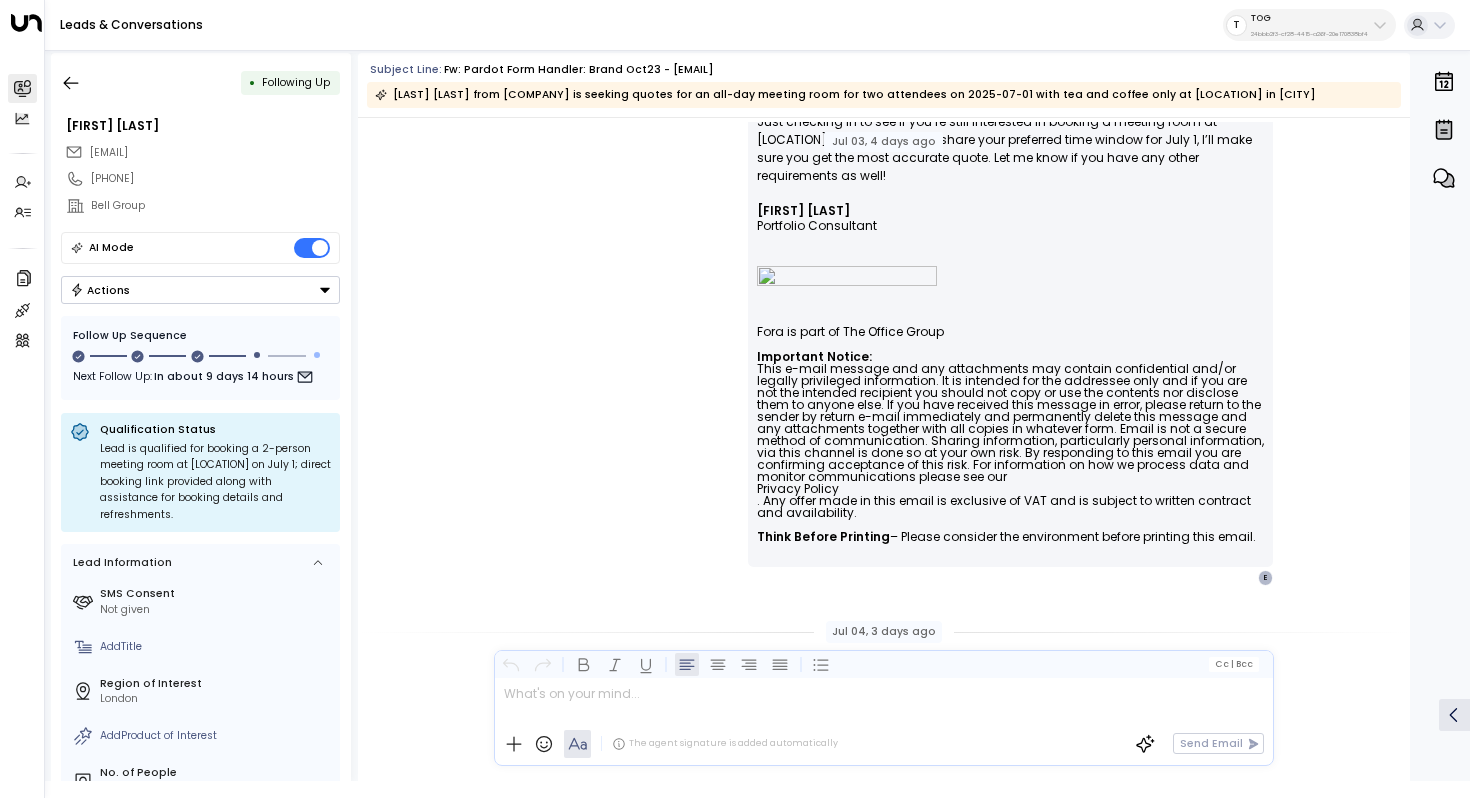 scroll, scrollTop: 4066, scrollLeft: 0, axis: vertical 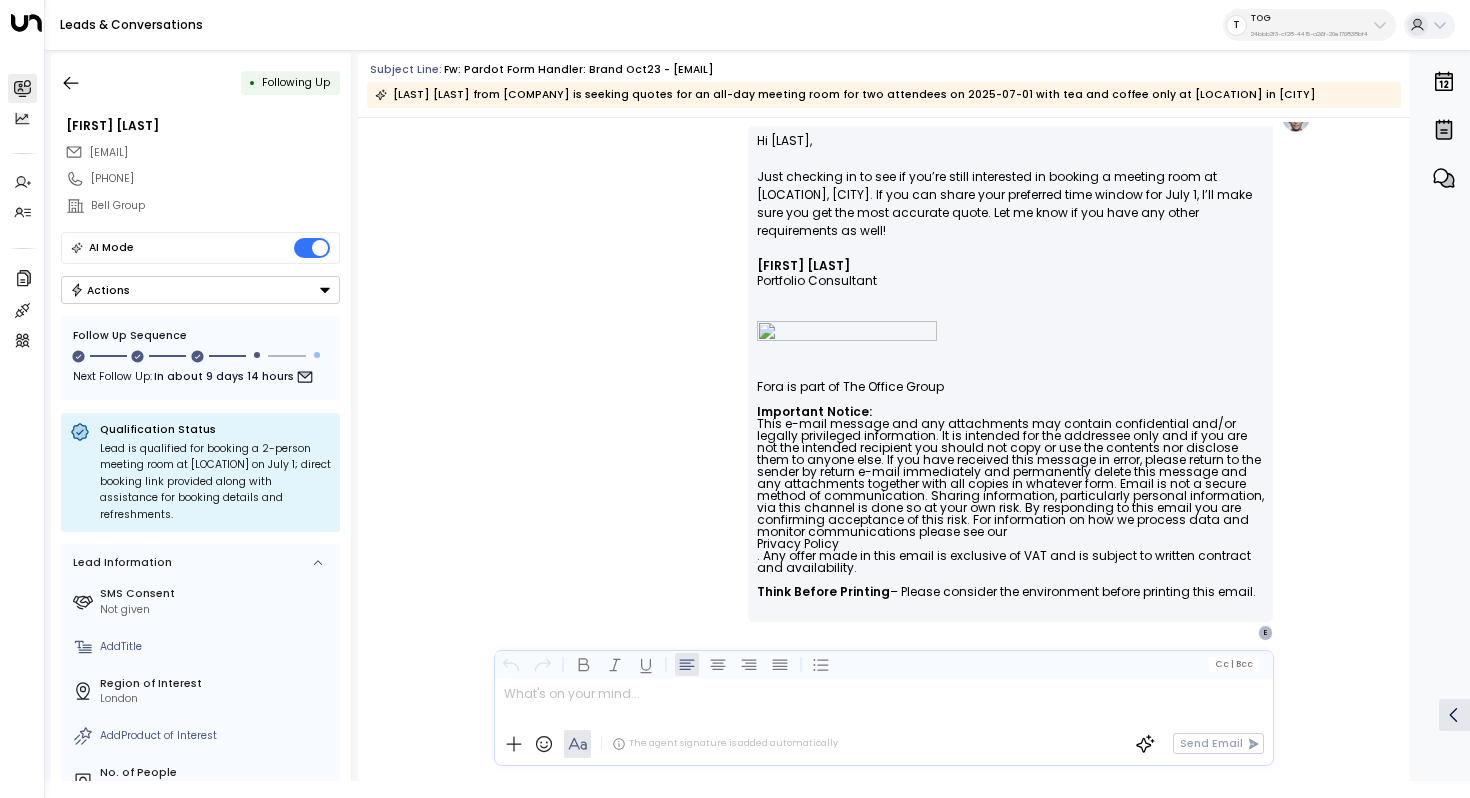 click on "Hi [LAST], Just checking in to see if you’re still interested in booking a meeting room at [LOCATION], [CITY]. If you can share your preferred time window for July 1, I’ll make sure you get the most accurate quote. Let me know if you have any other requirements as well!" at bounding box center [1010, 195] 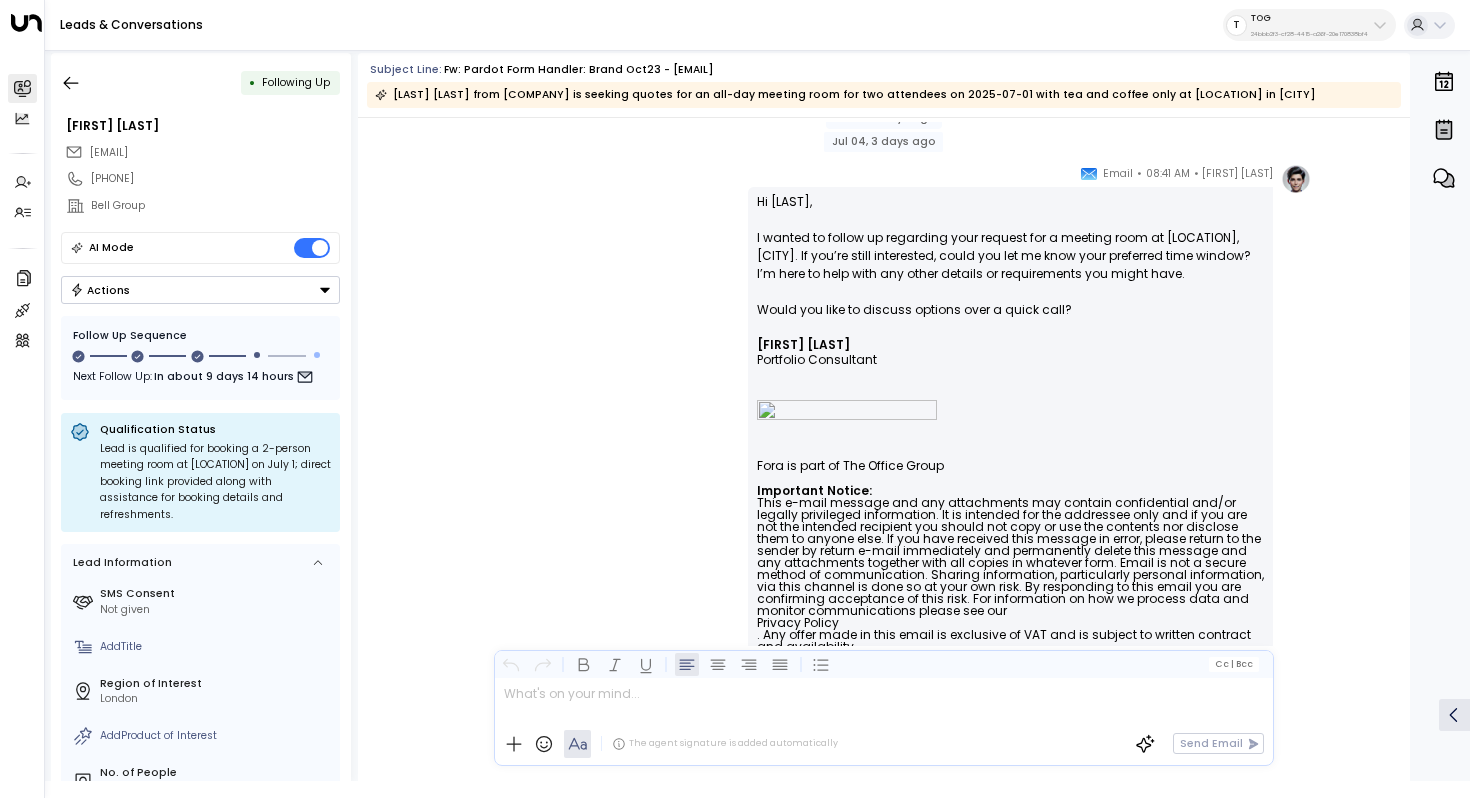 scroll, scrollTop: 4639, scrollLeft: 0, axis: vertical 